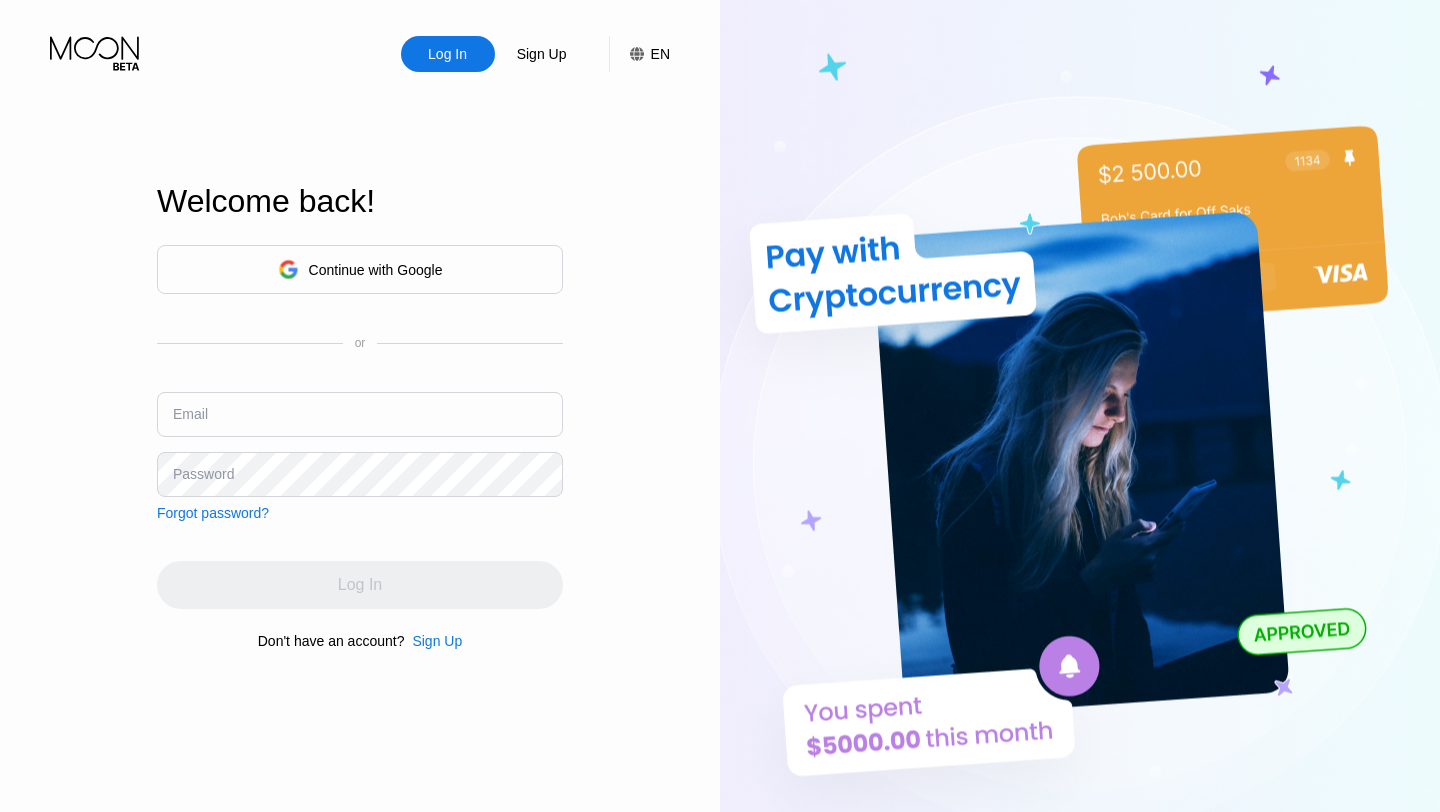 scroll, scrollTop: 0, scrollLeft: 0, axis: both 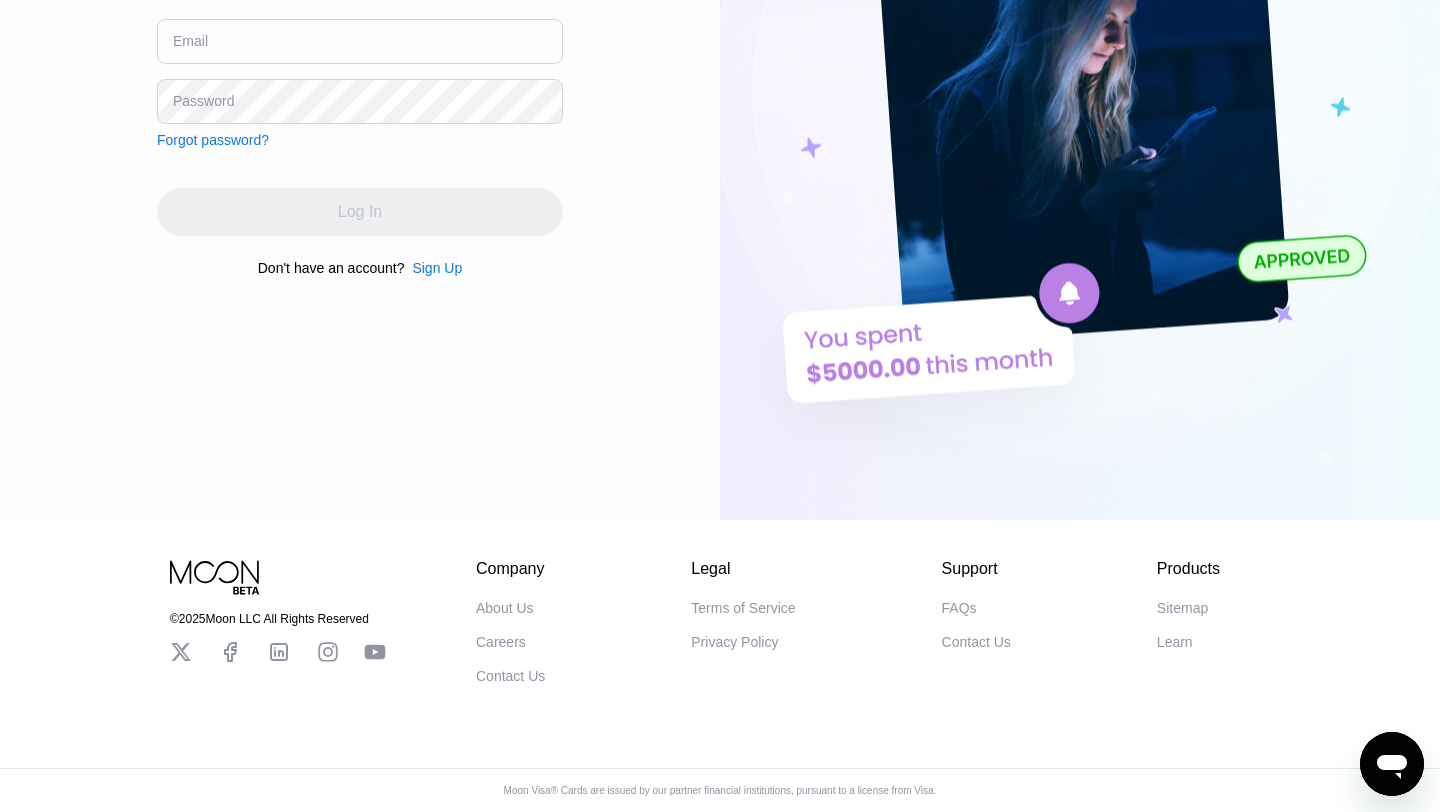 type on "[EMAIL]" 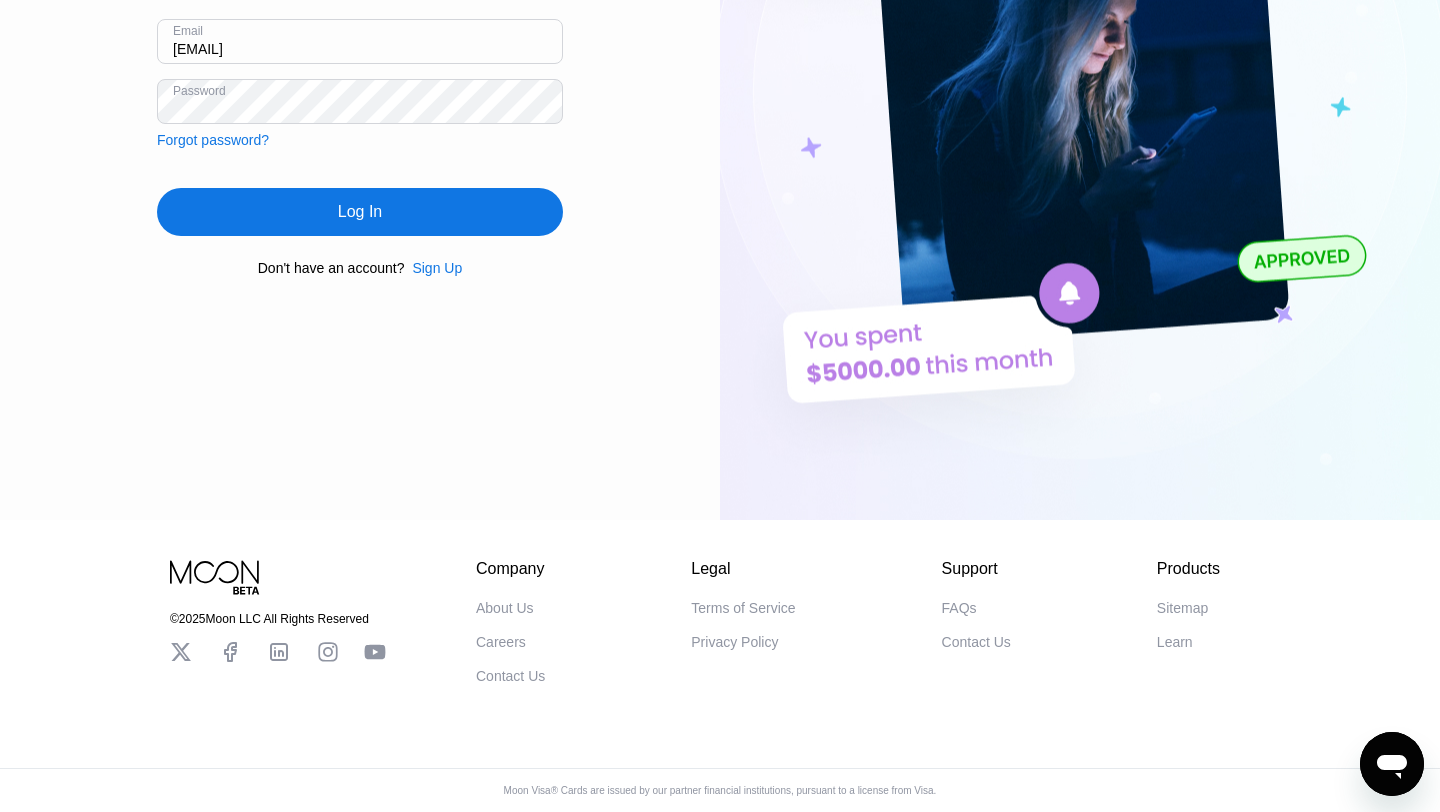 click on "Log In" at bounding box center [360, 212] 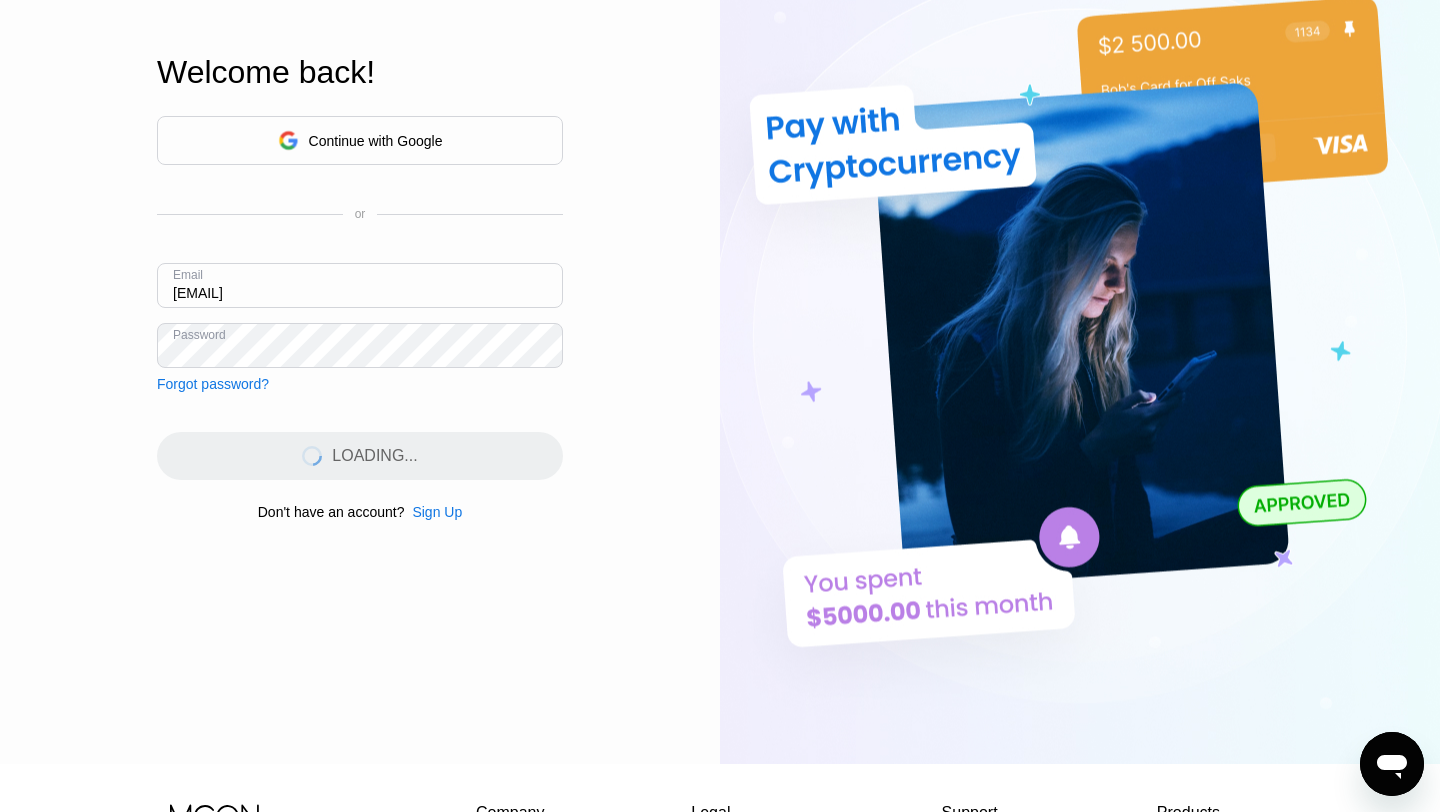scroll, scrollTop: 71, scrollLeft: 0, axis: vertical 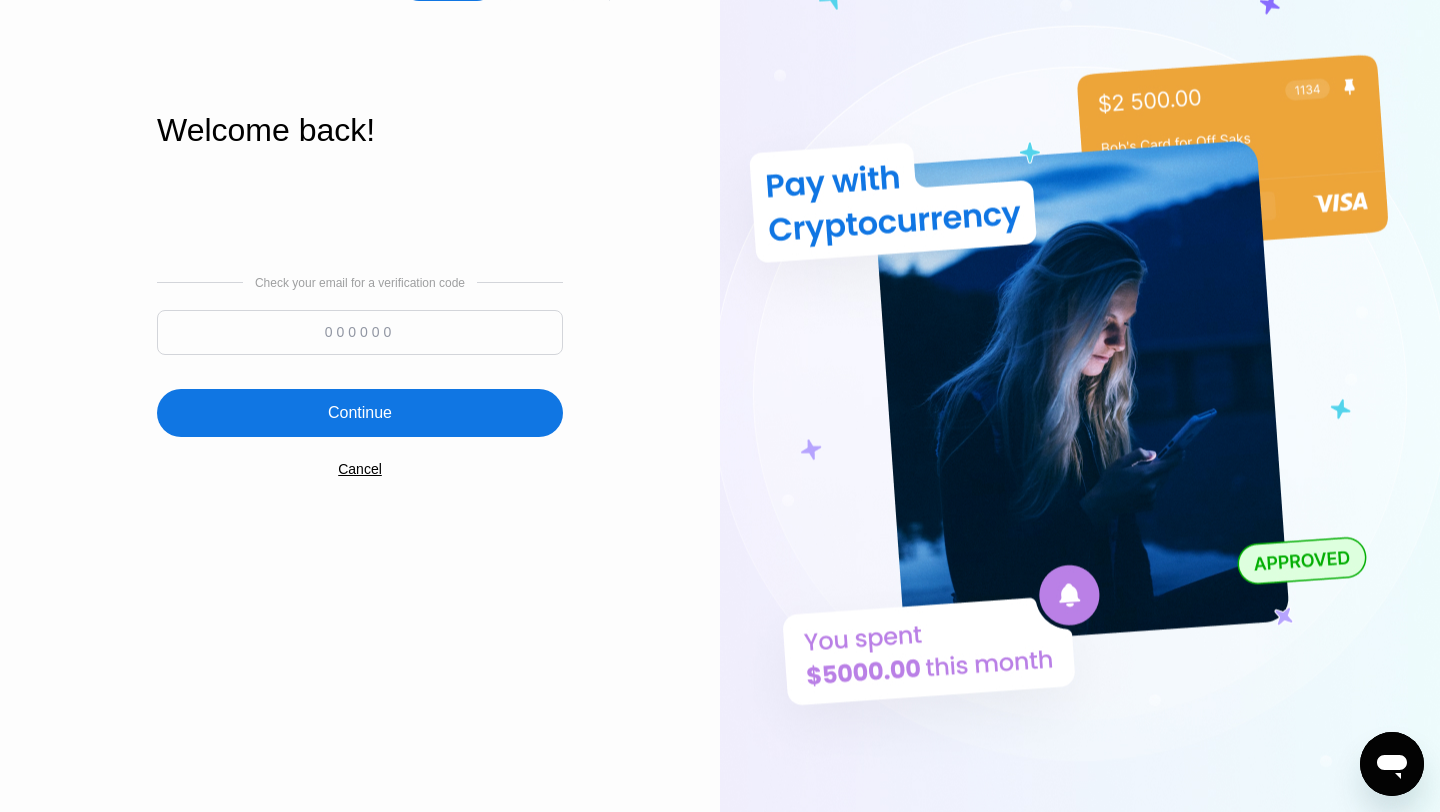 click at bounding box center [360, 332] 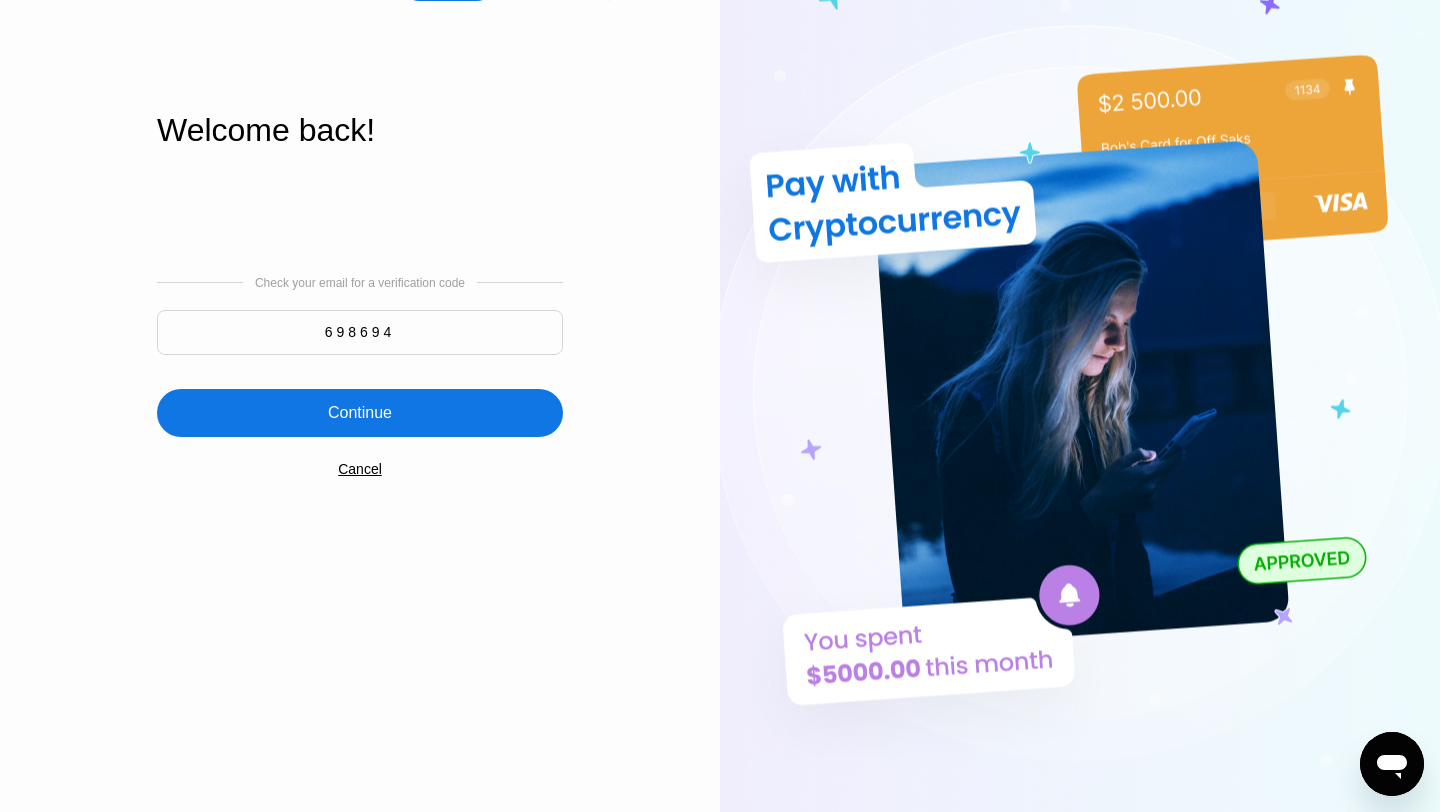 type on "698694" 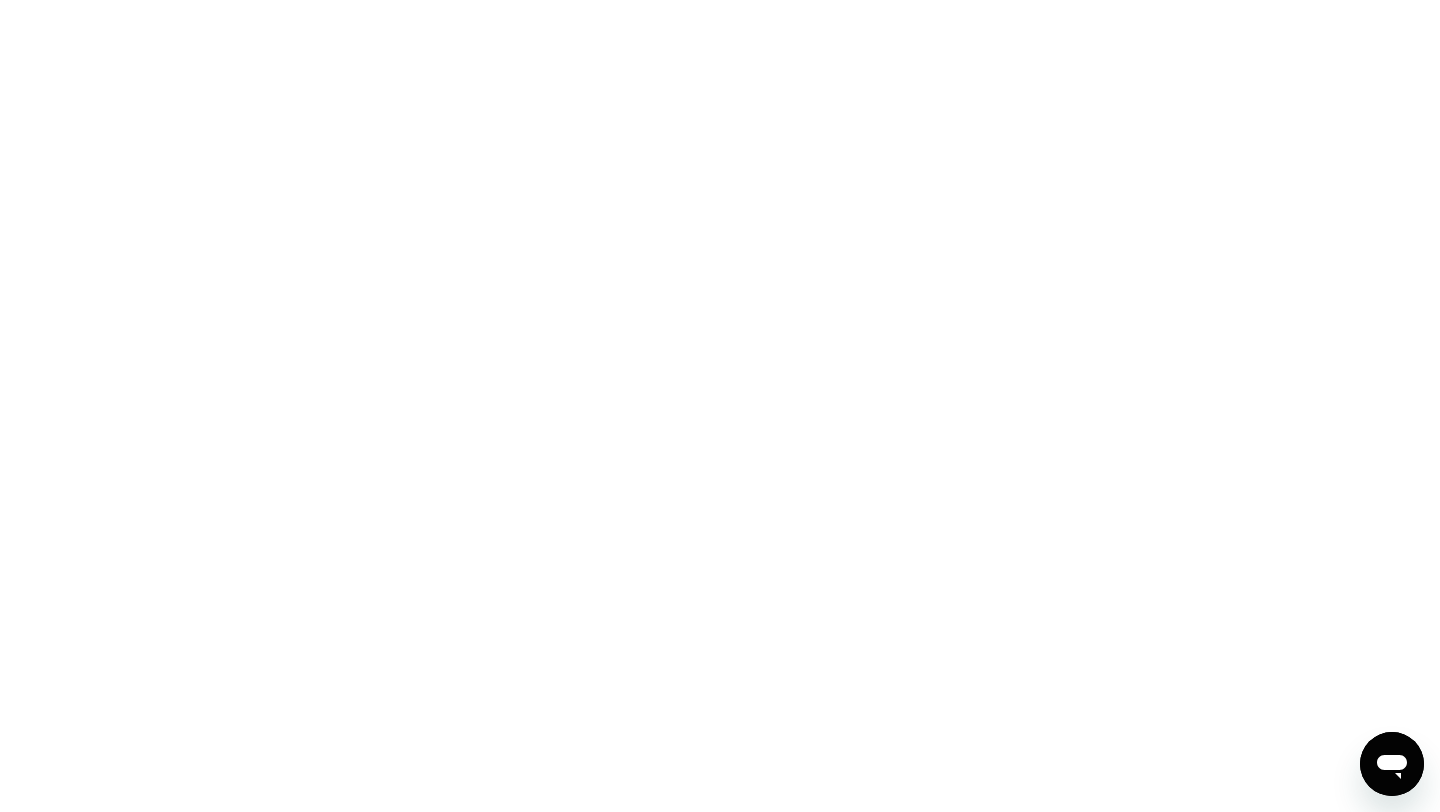scroll, scrollTop: 0, scrollLeft: 0, axis: both 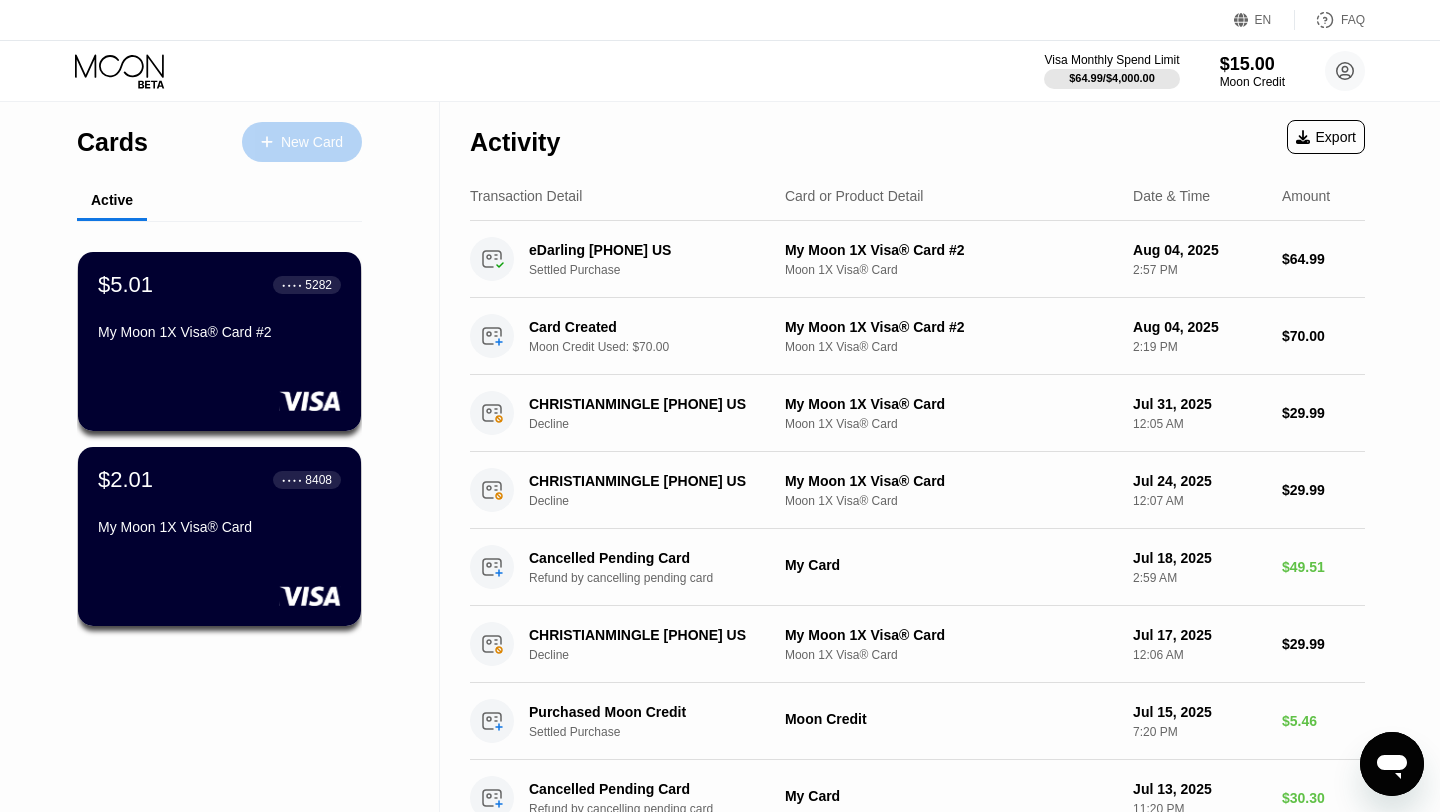 click on "New Card" at bounding box center [312, 142] 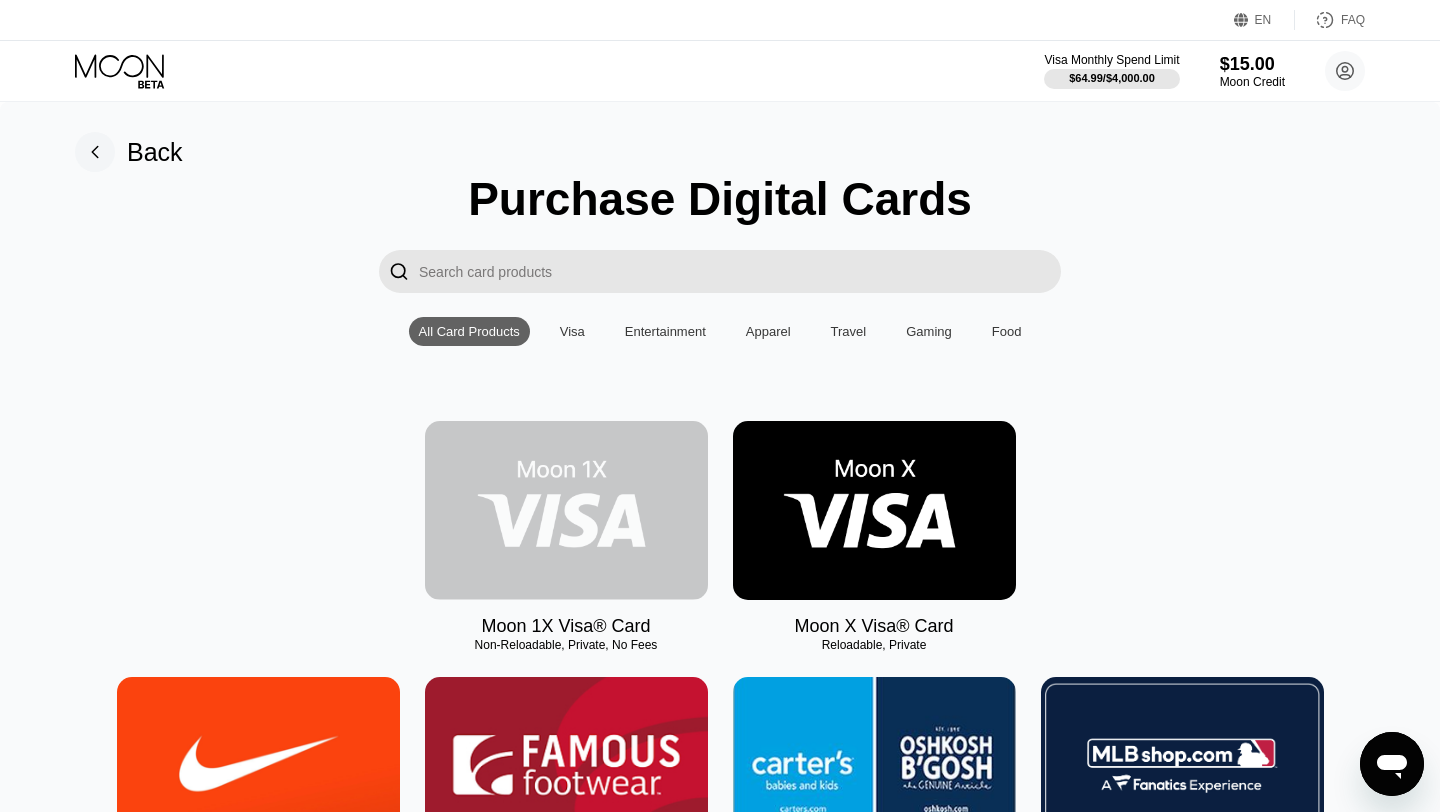click at bounding box center [566, 510] 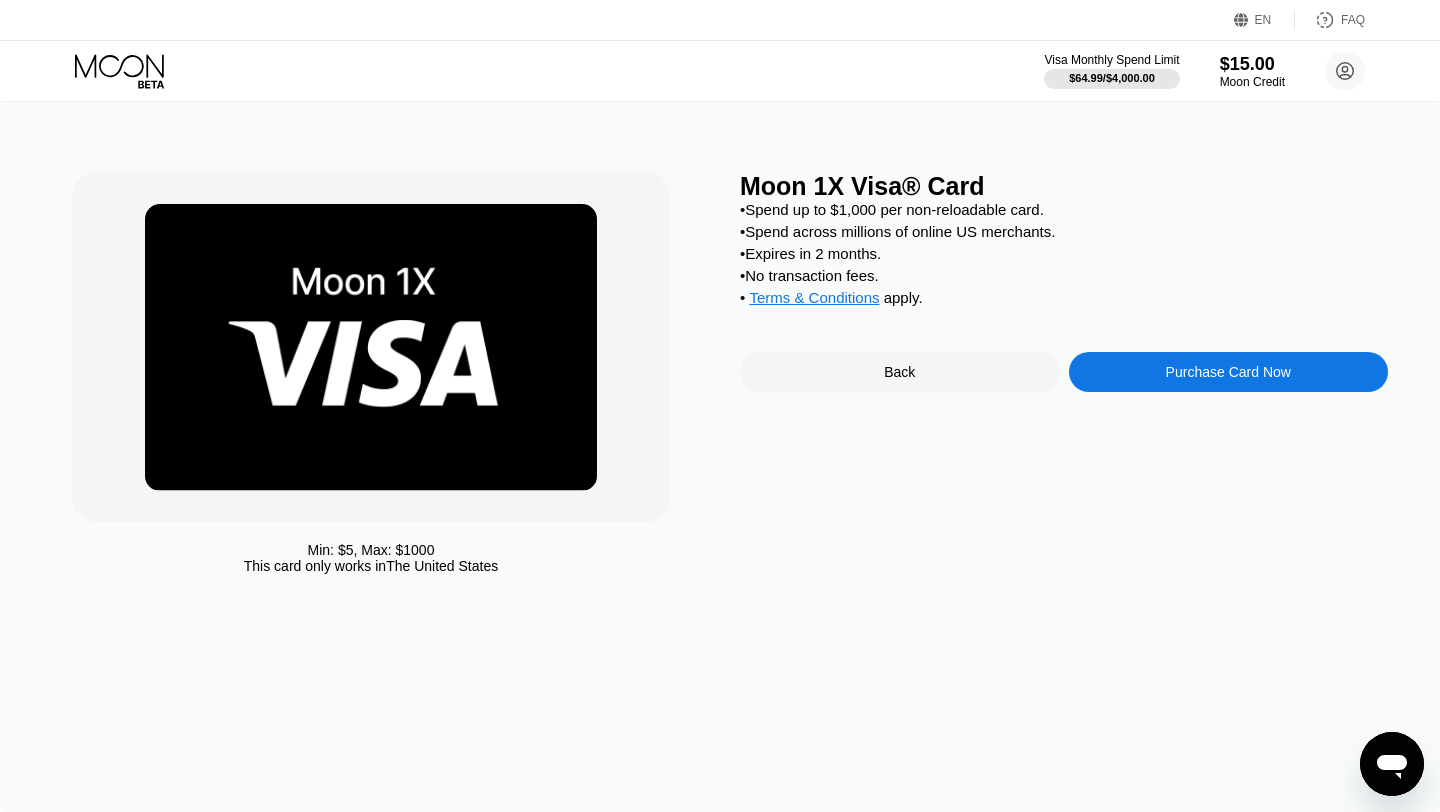 click on "Purchase Card Now" at bounding box center [1228, 372] 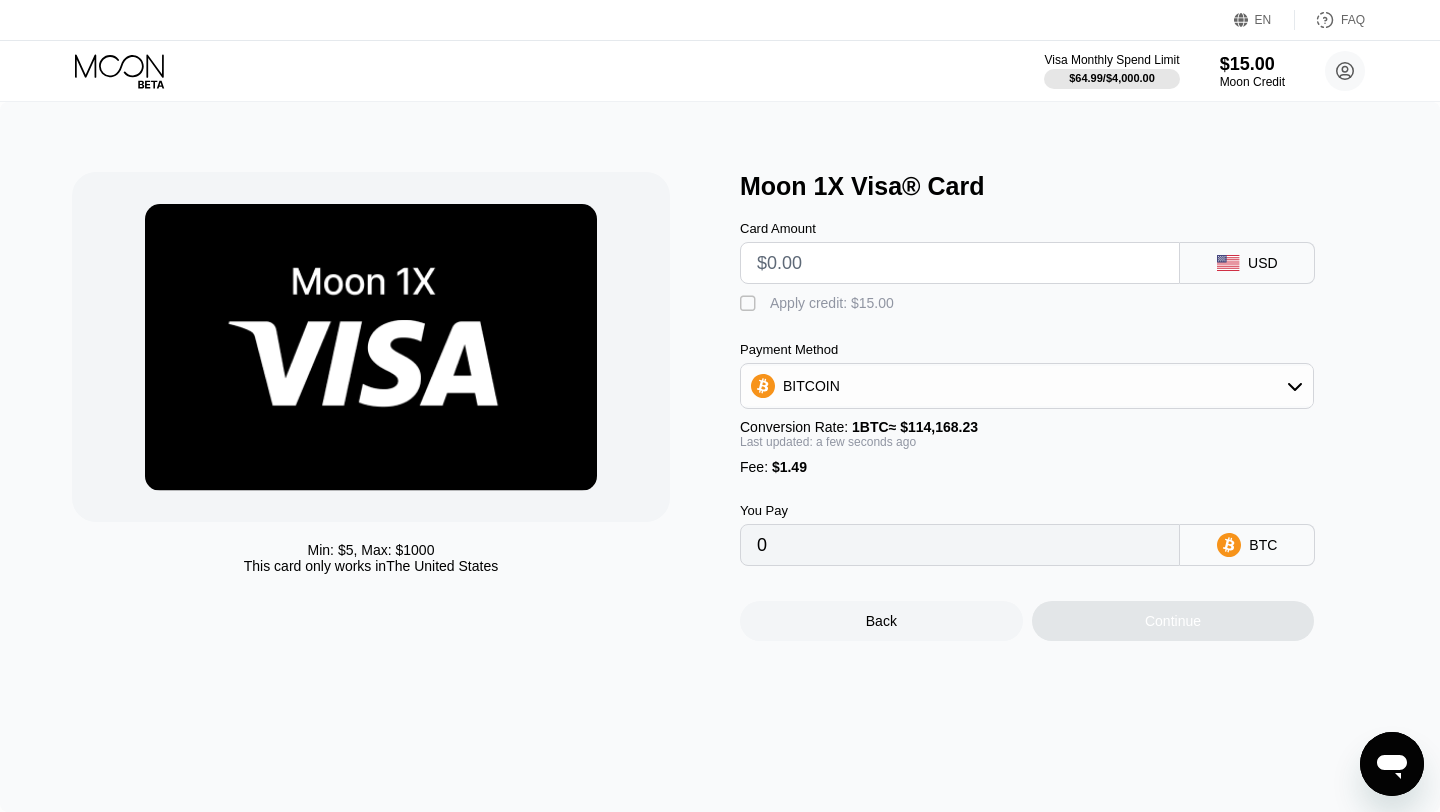 click at bounding box center (960, 263) 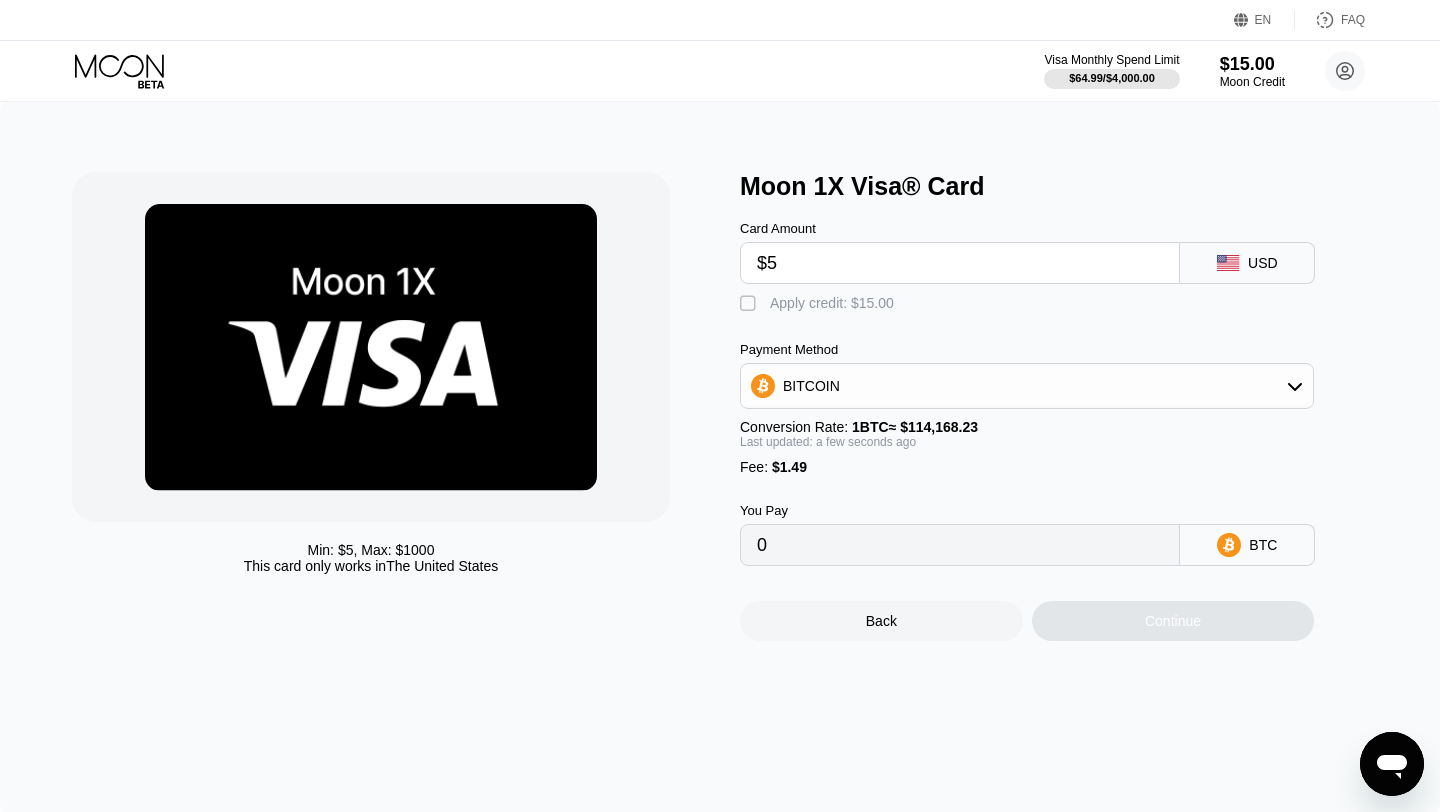 type on "0.00005685" 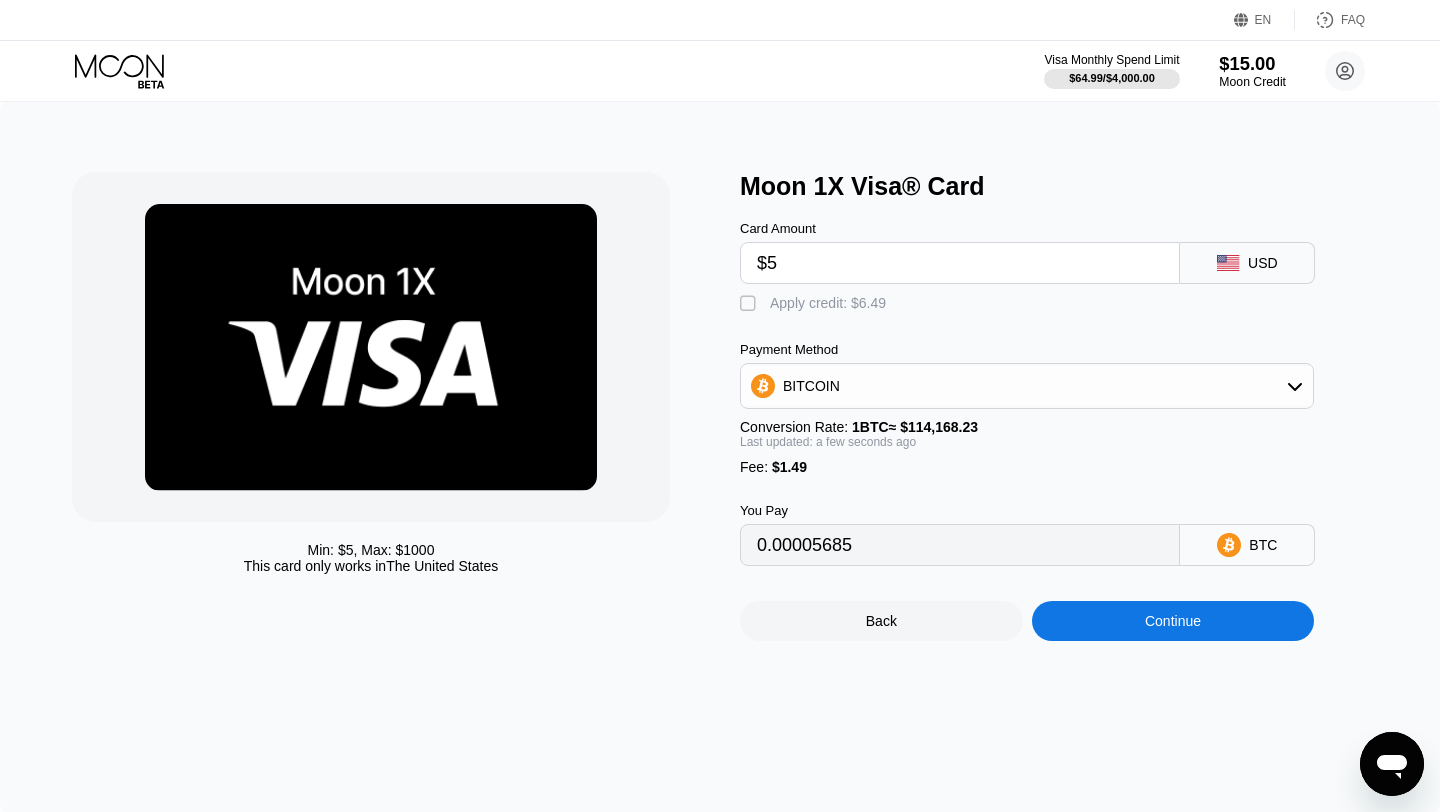 type on "$5" 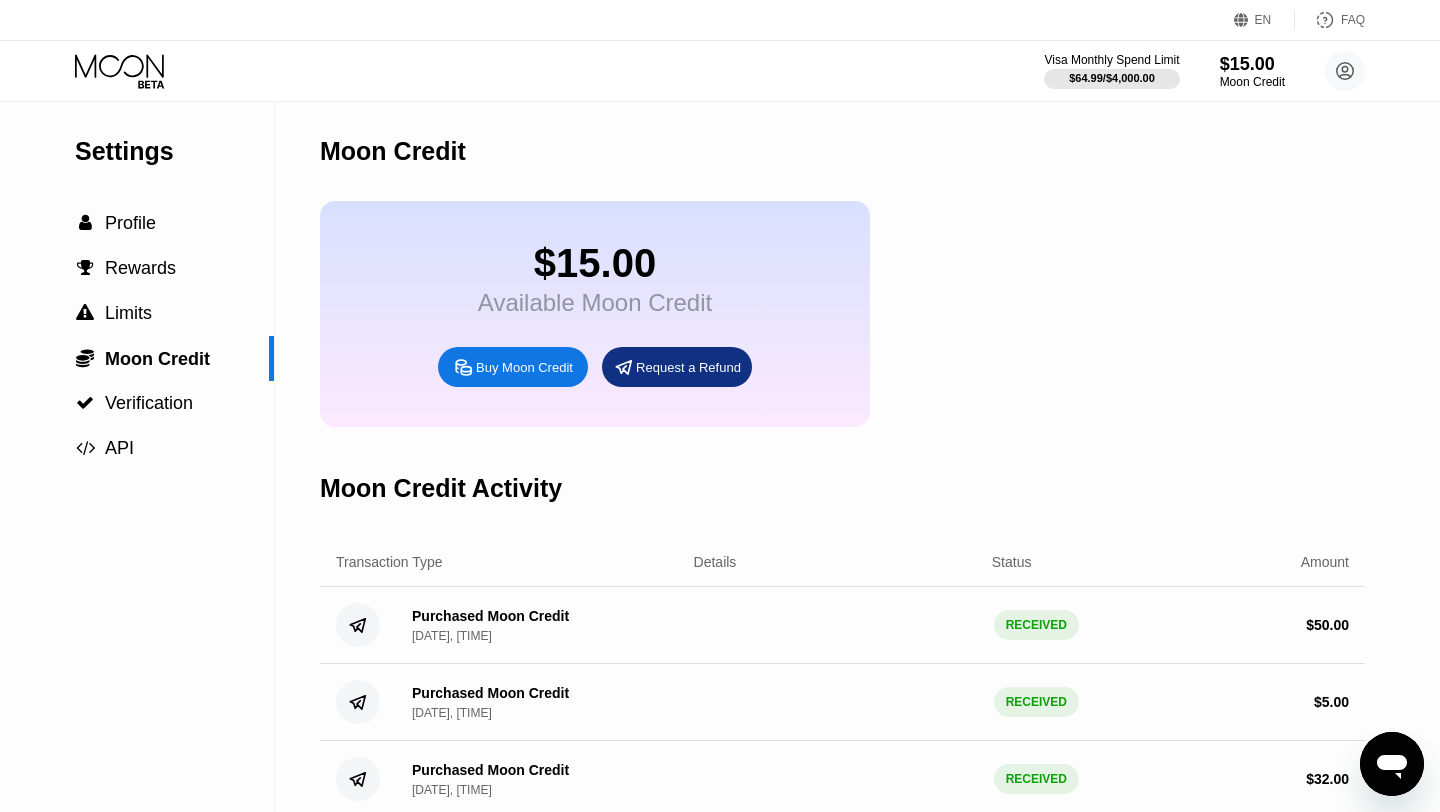 click 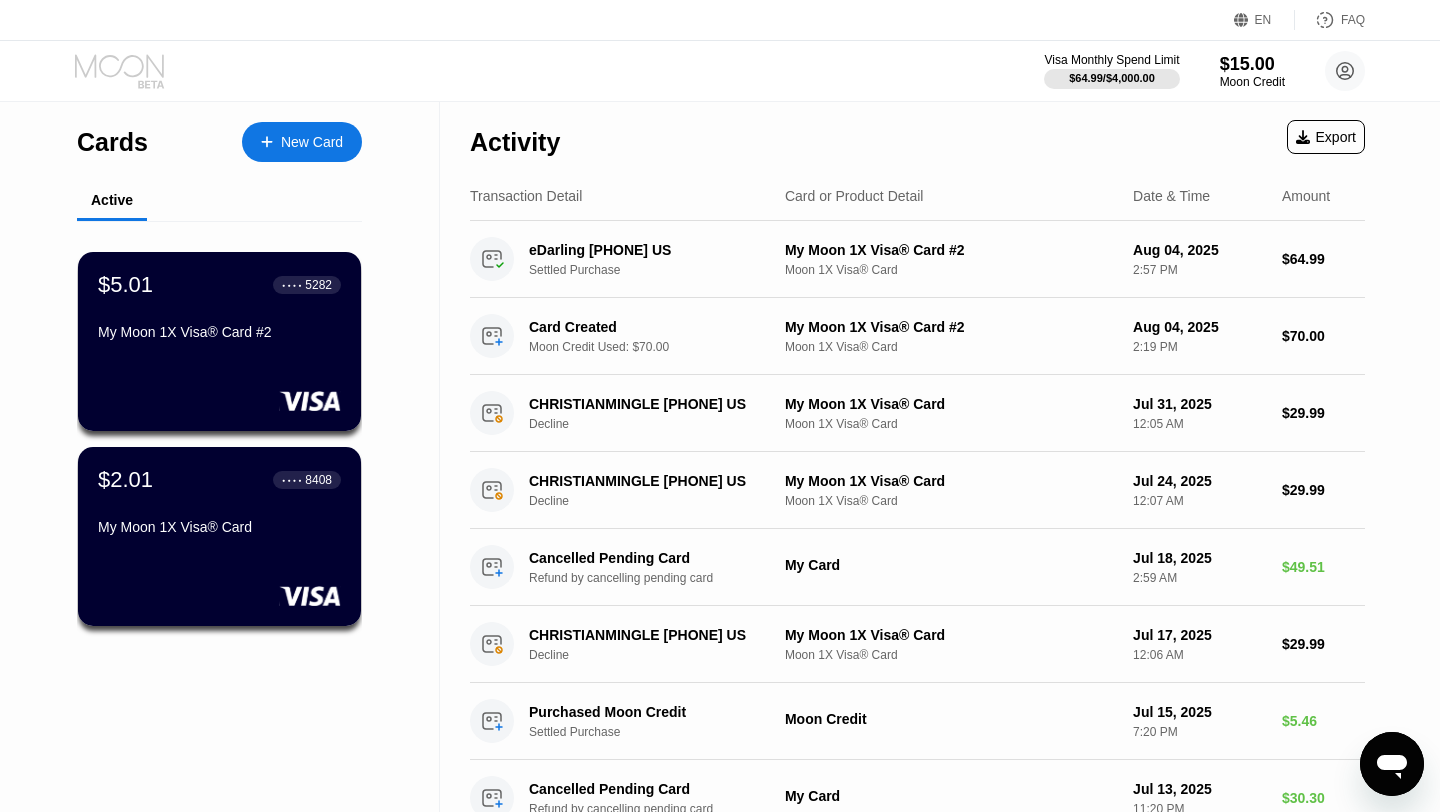 click 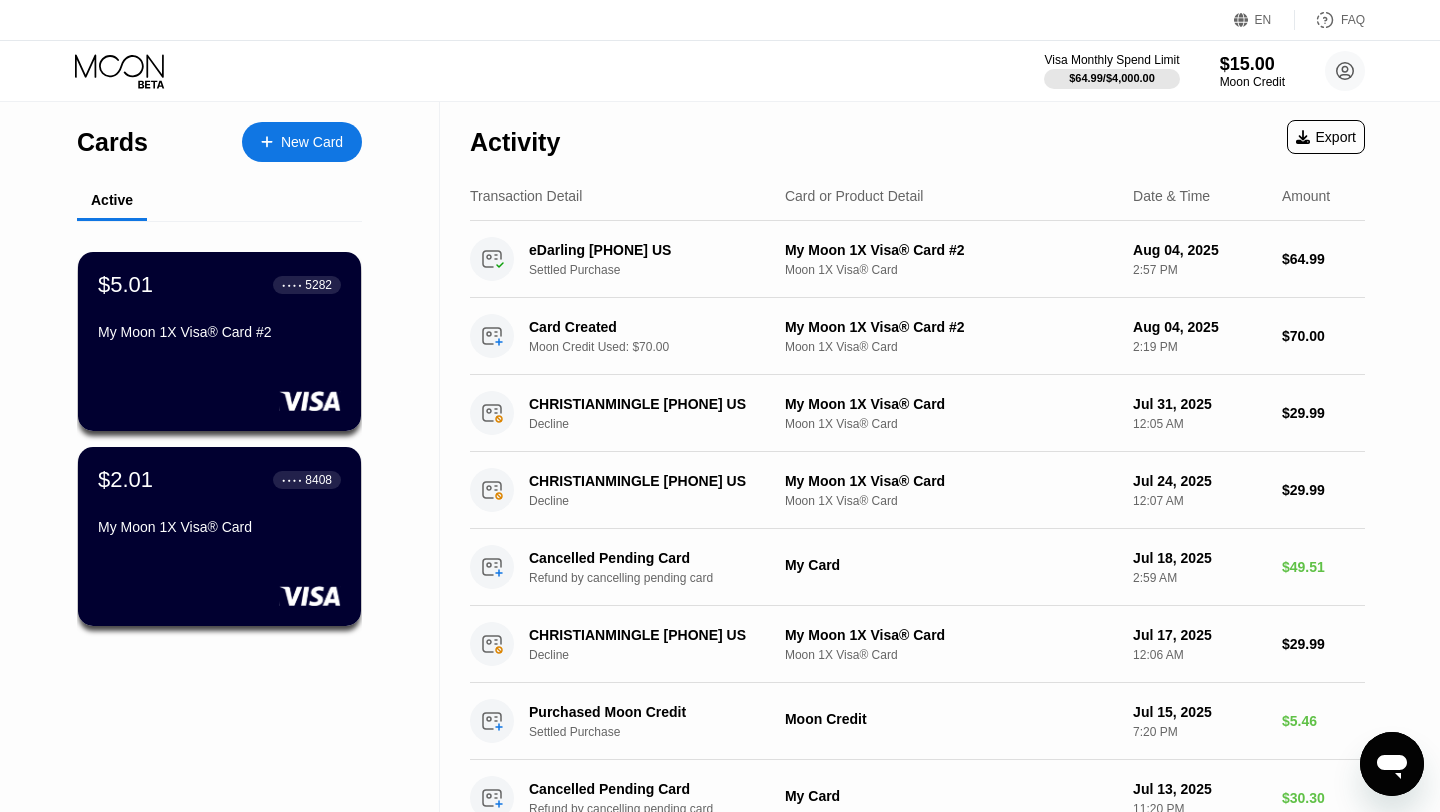 click 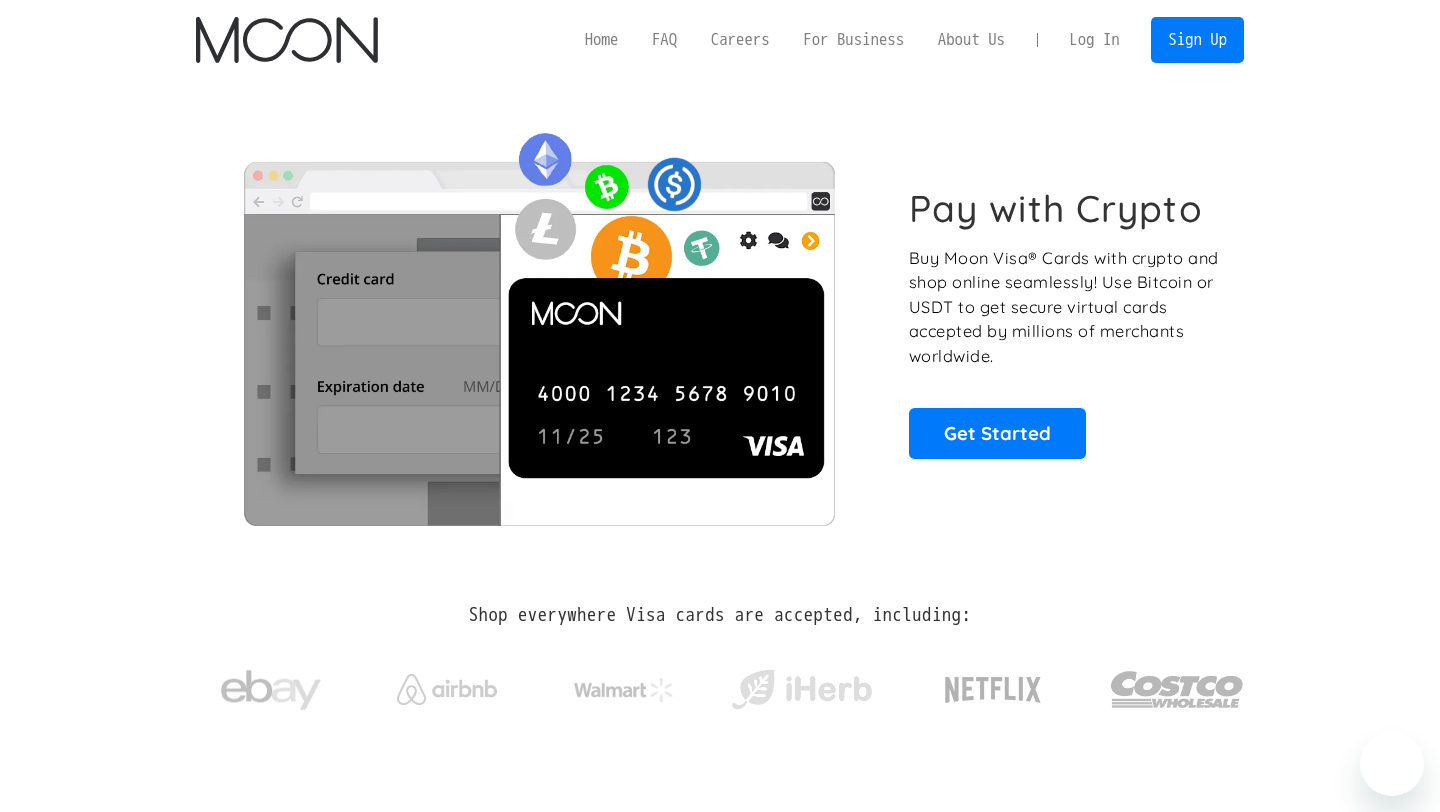 scroll, scrollTop: 0, scrollLeft: 0, axis: both 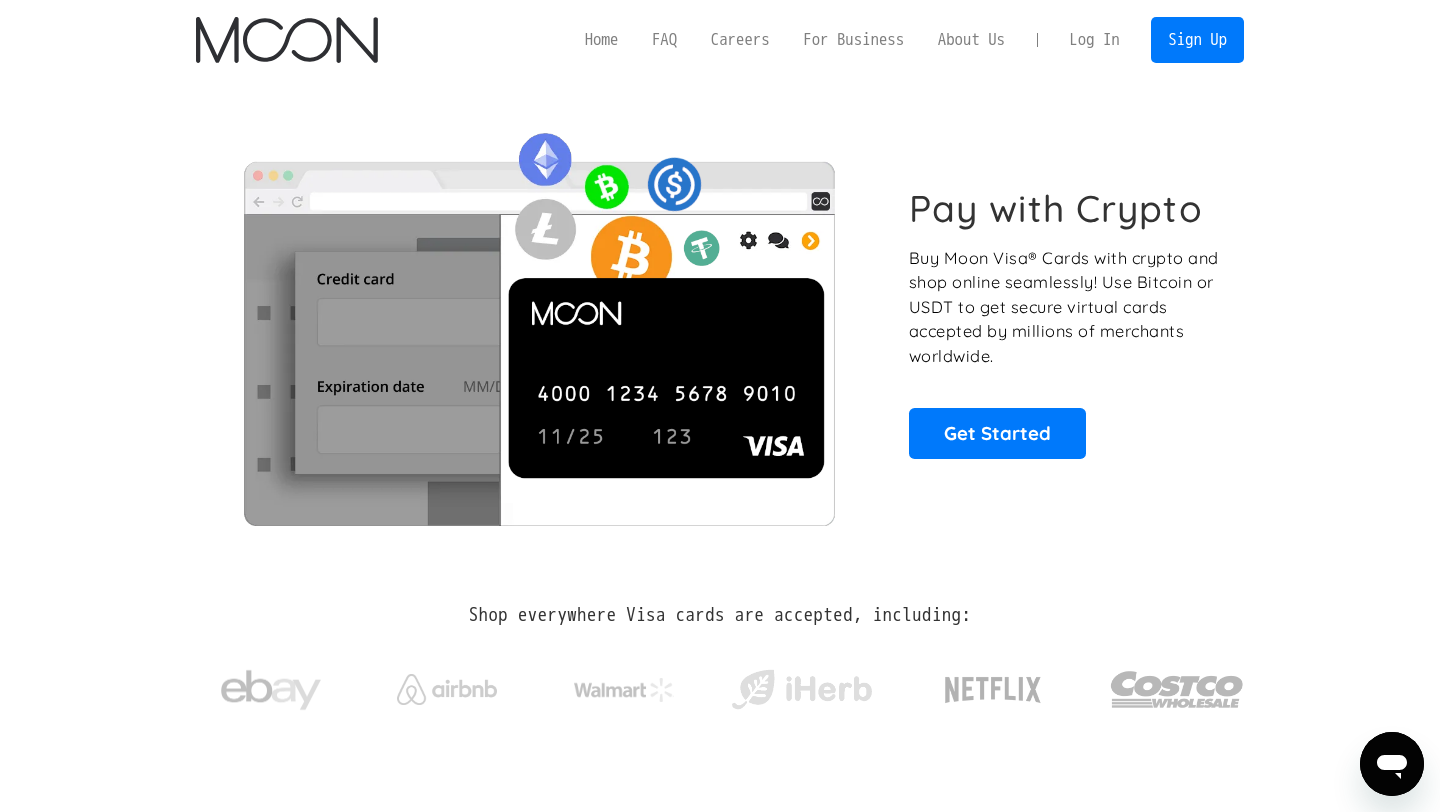 click on "Log In" at bounding box center [1094, 40] 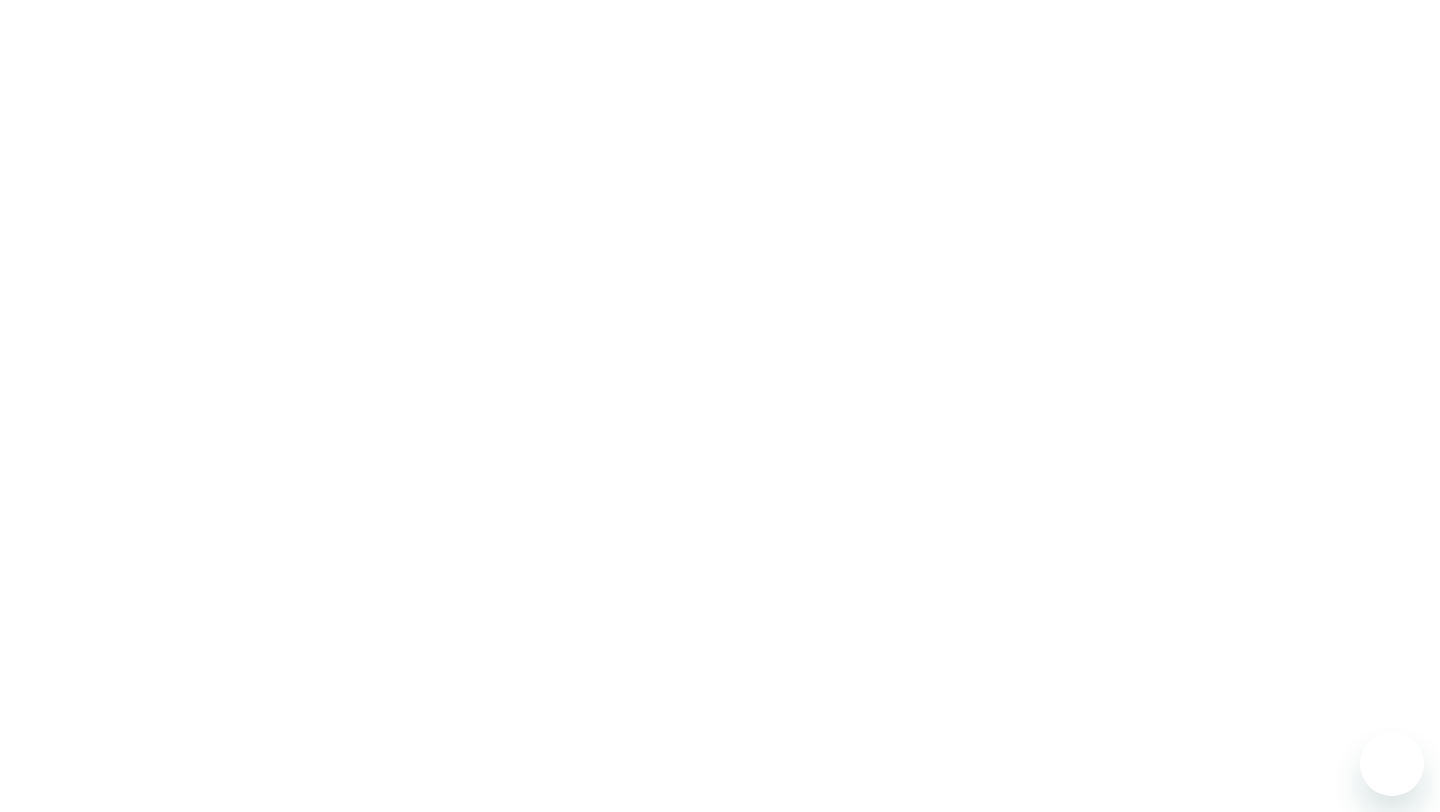 scroll, scrollTop: 0, scrollLeft: 0, axis: both 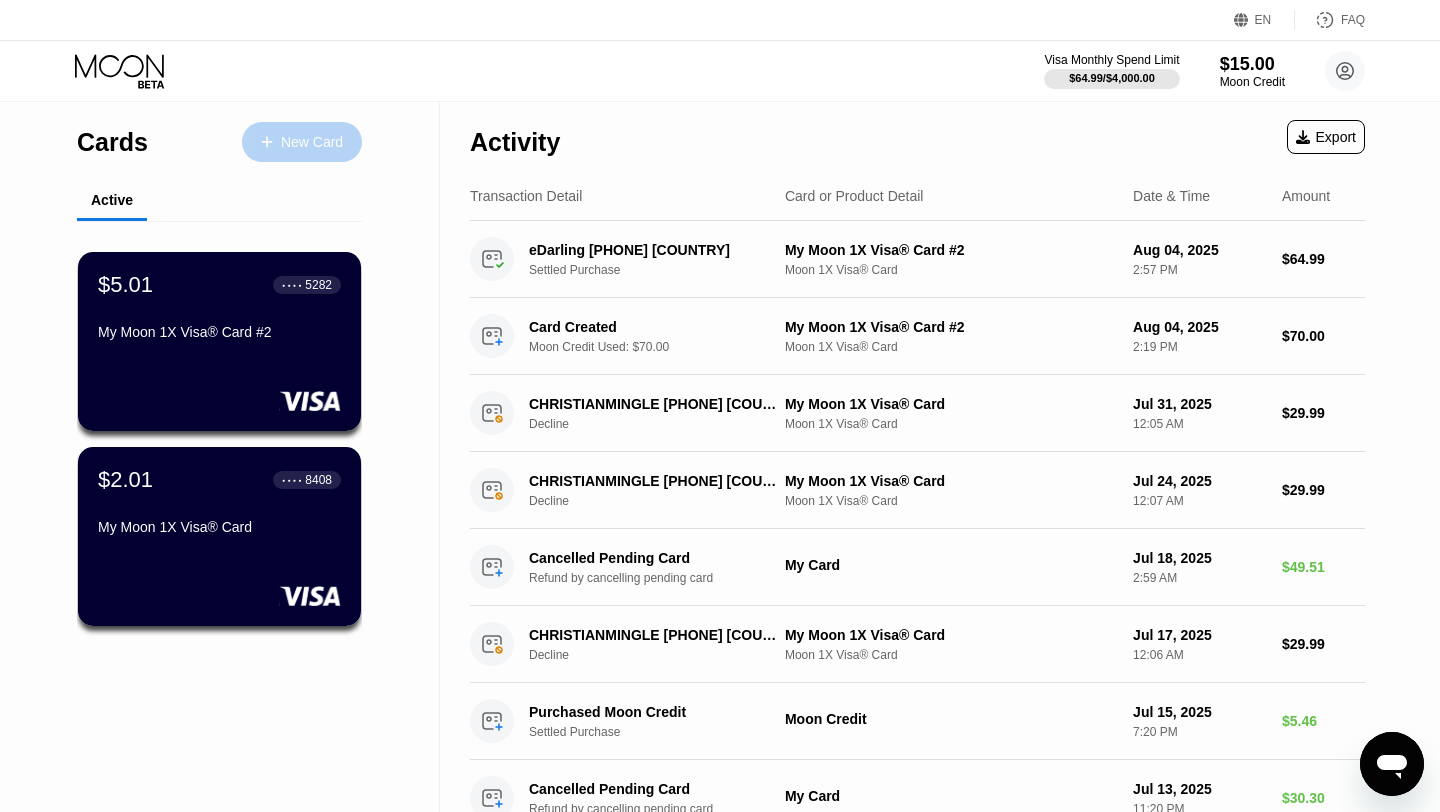 click on "New Card" at bounding box center (312, 142) 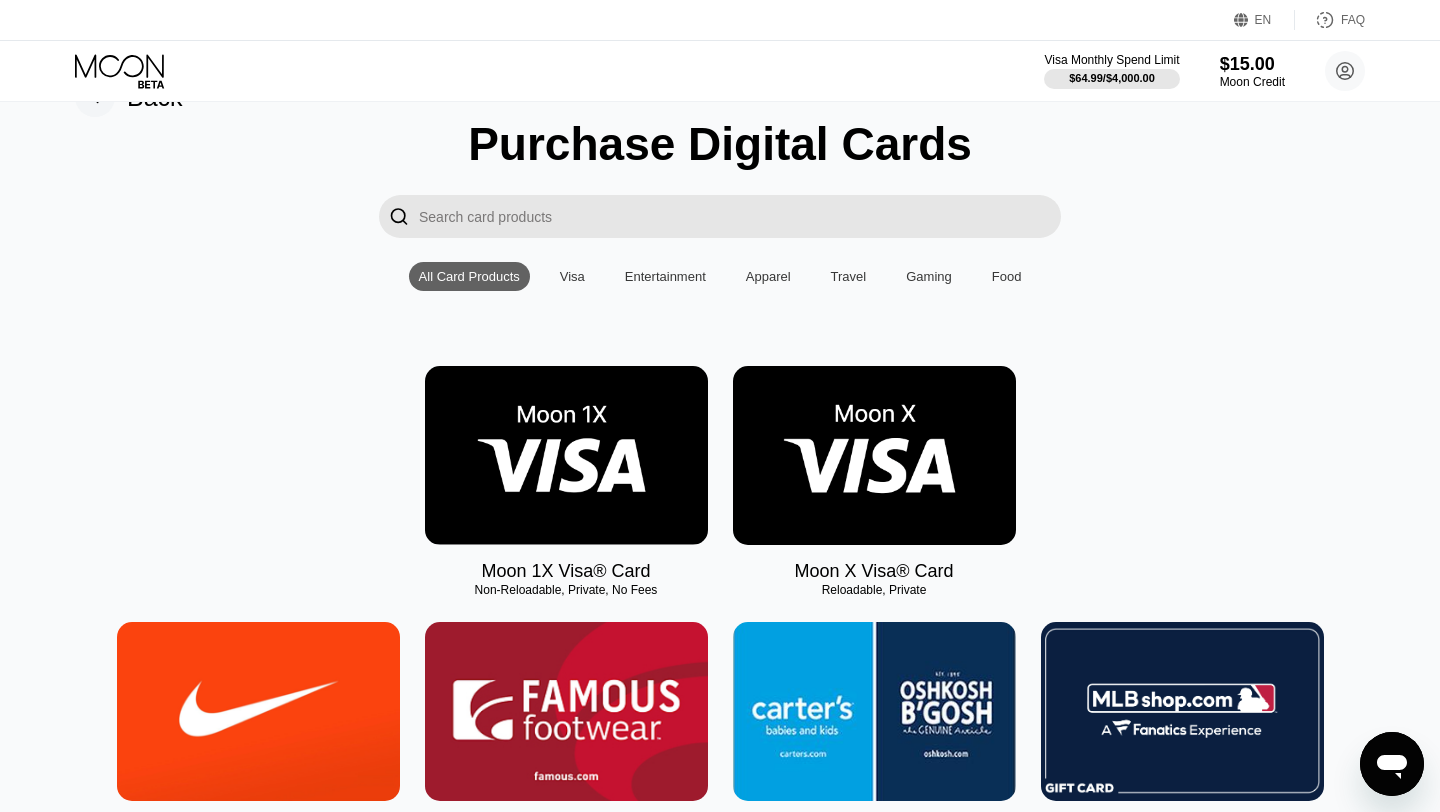 scroll, scrollTop: 68, scrollLeft: 0, axis: vertical 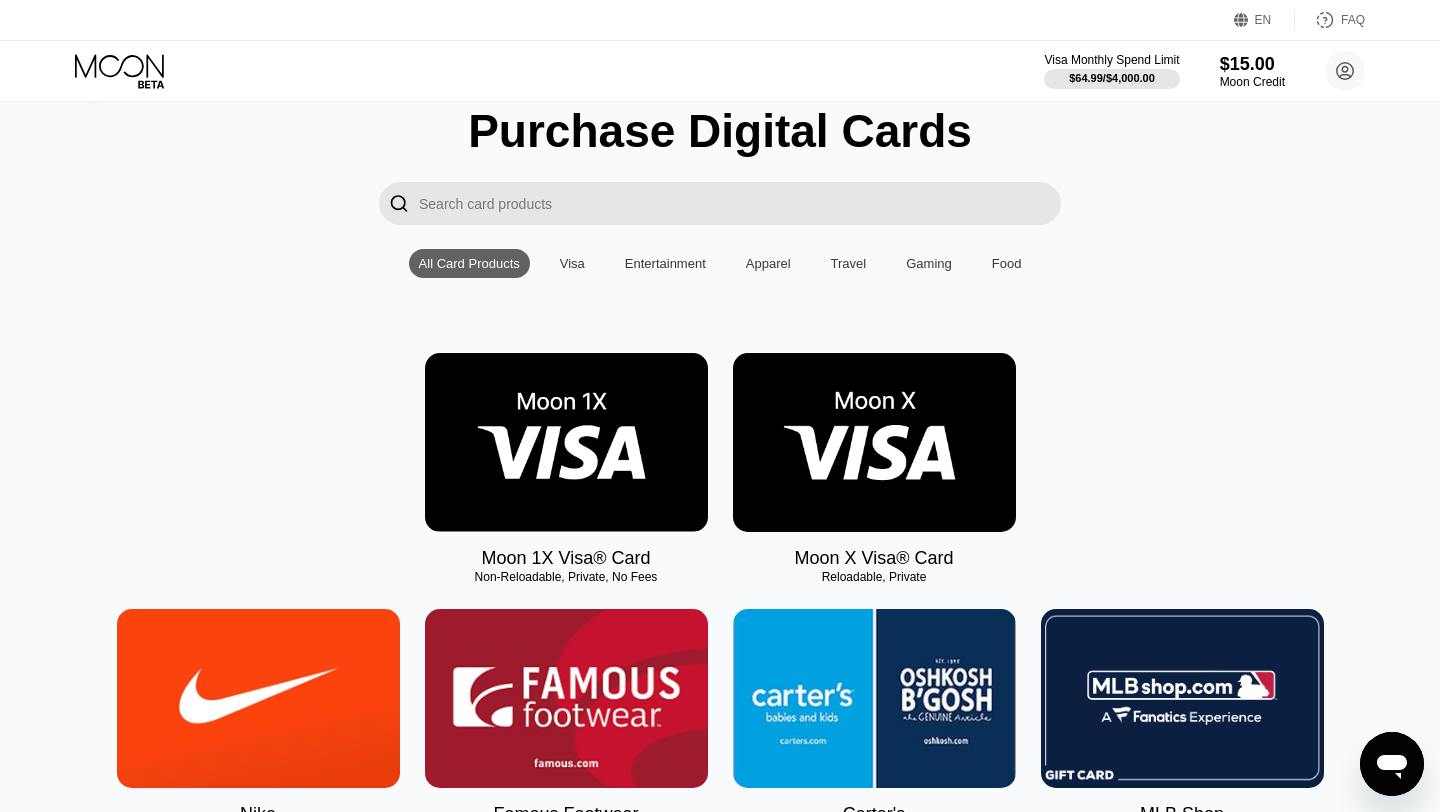 click at bounding box center [566, 442] 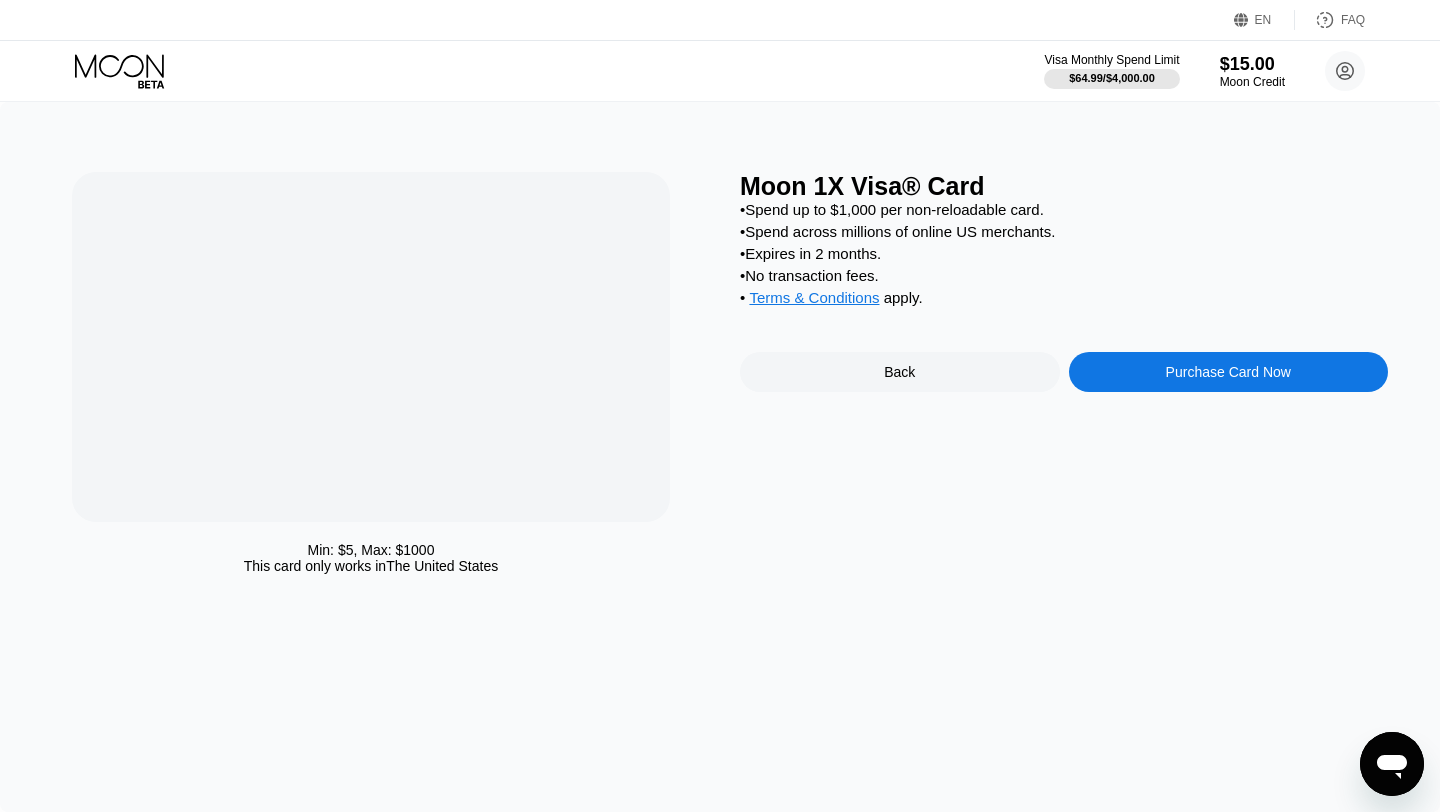 scroll, scrollTop: 0, scrollLeft: 0, axis: both 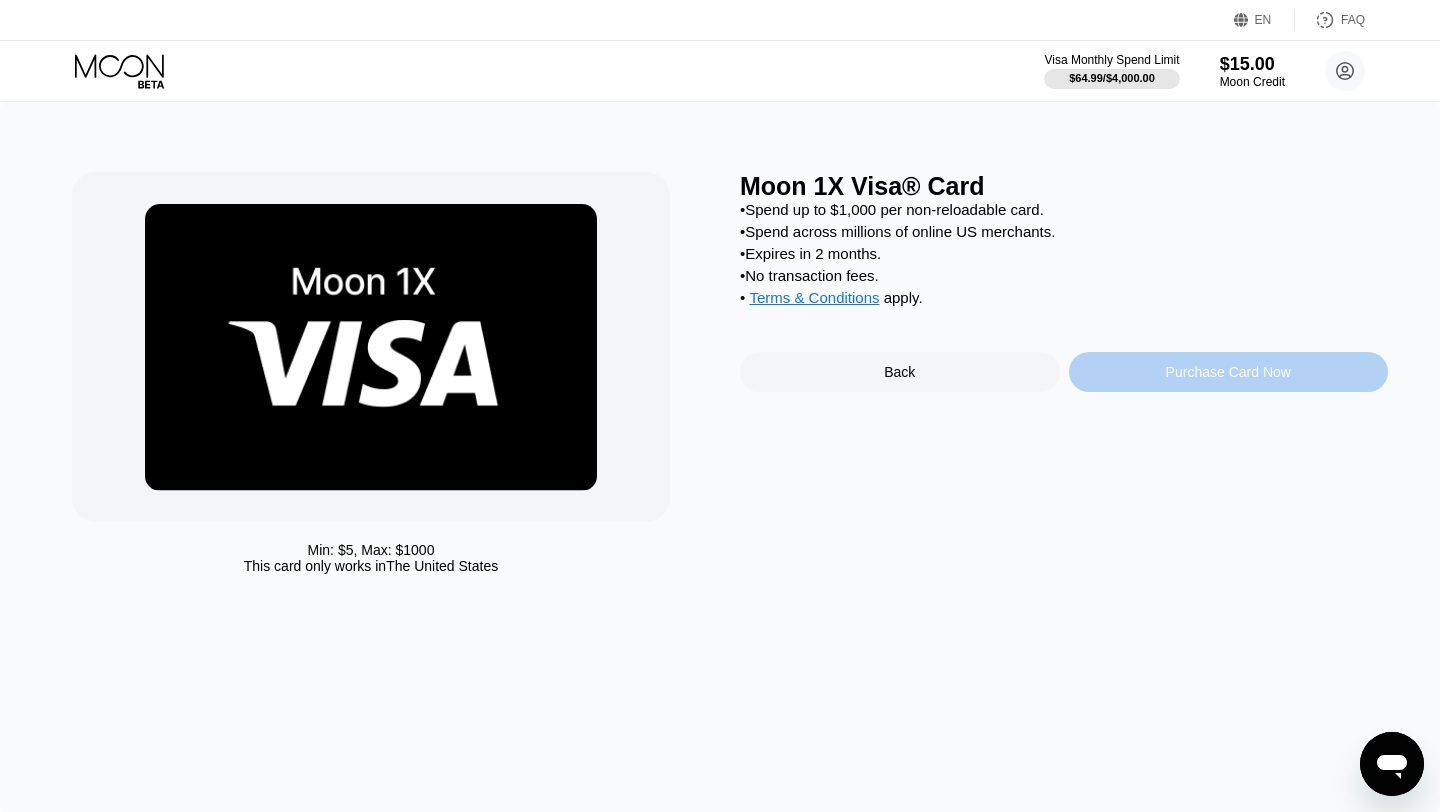 click on "Purchase Card Now" at bounding box center [1228, 372] 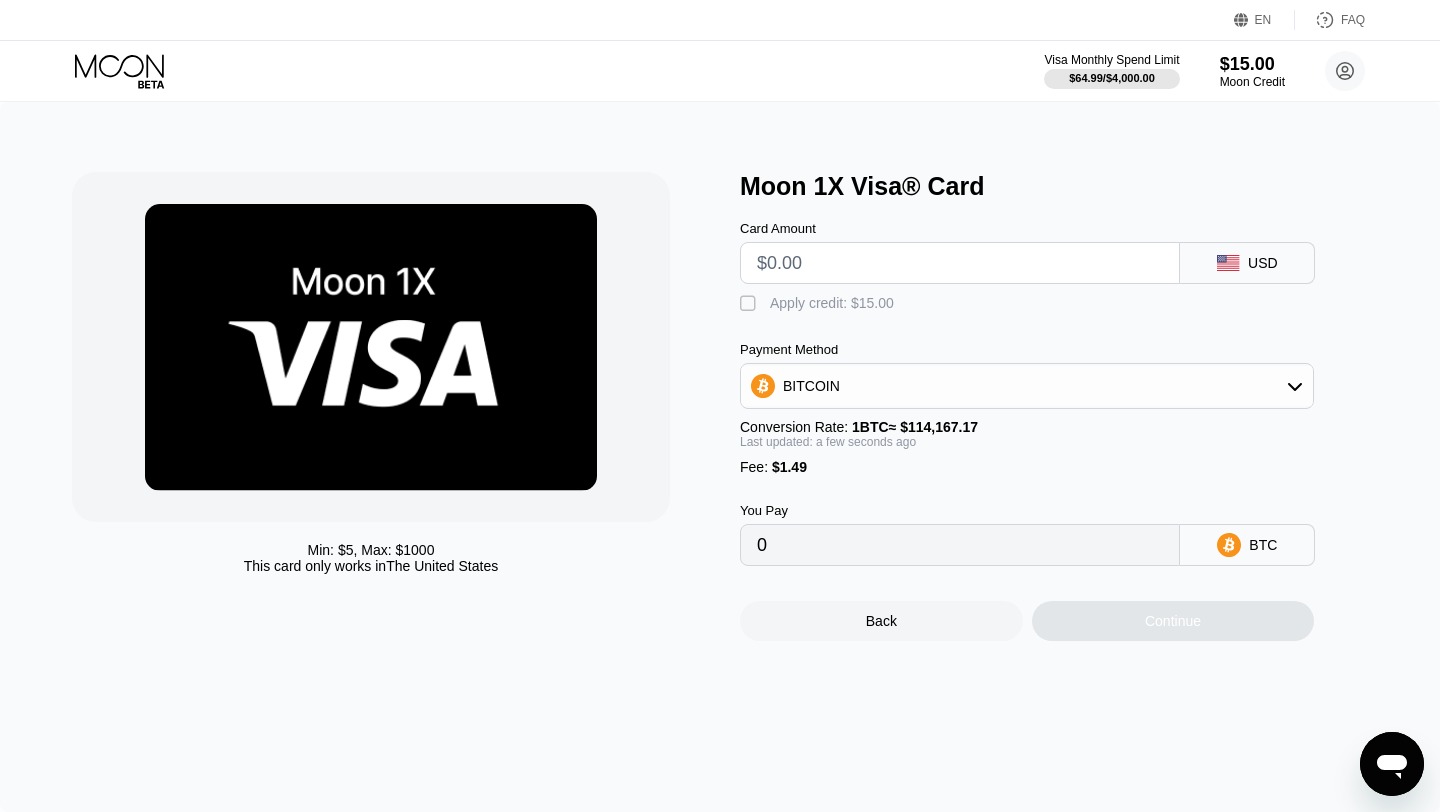 click at bounding box center (960, 263) 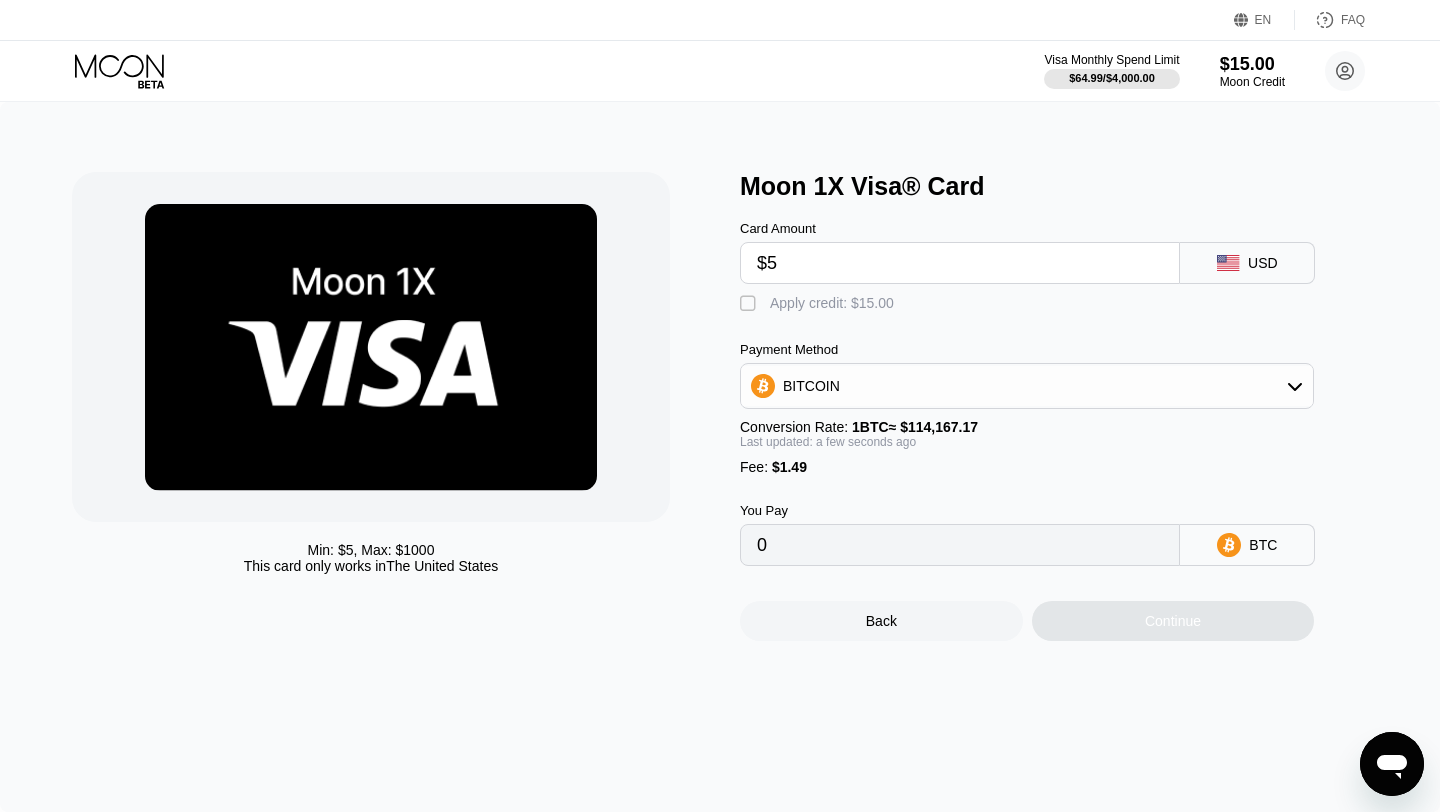 type on "0.00005685" 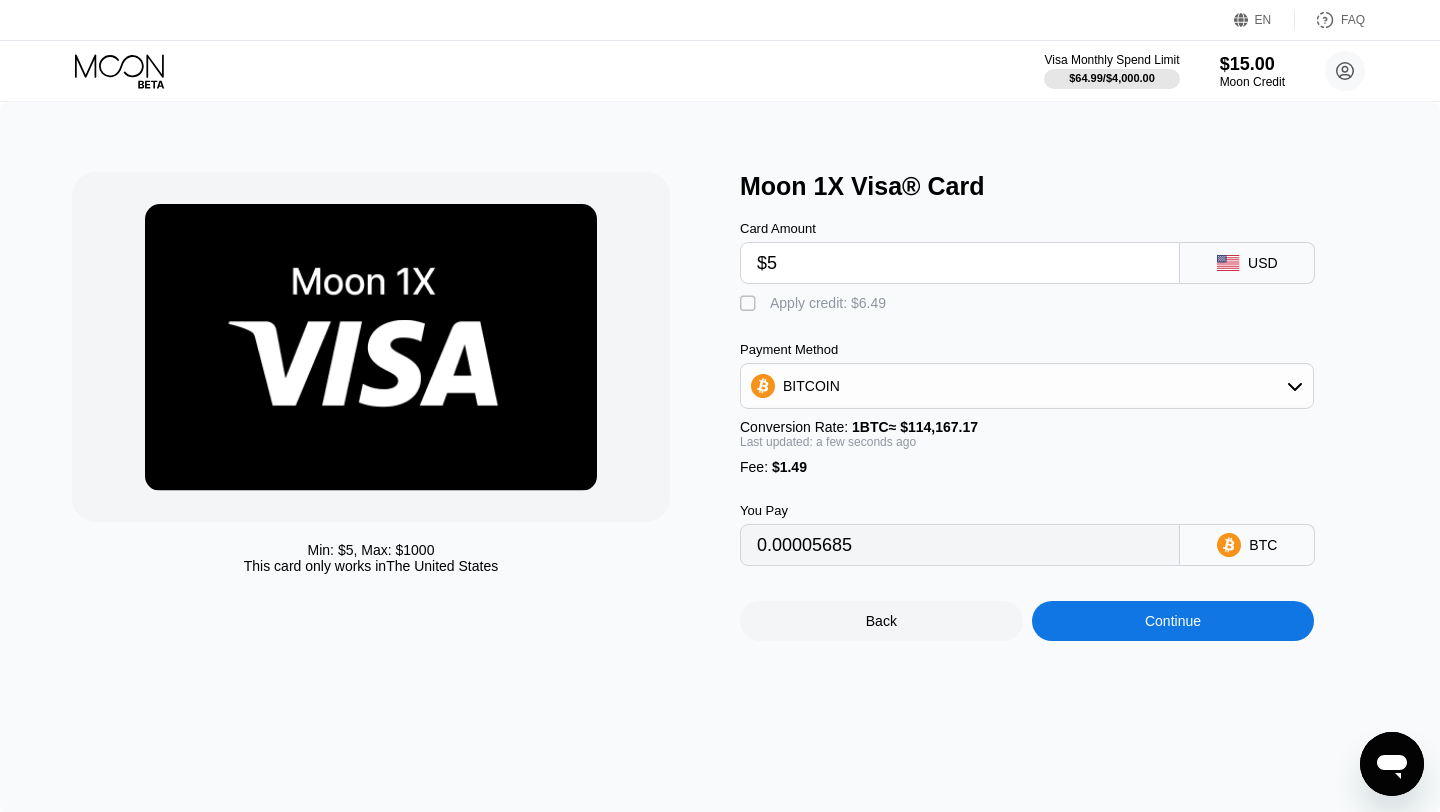 type on "$5" 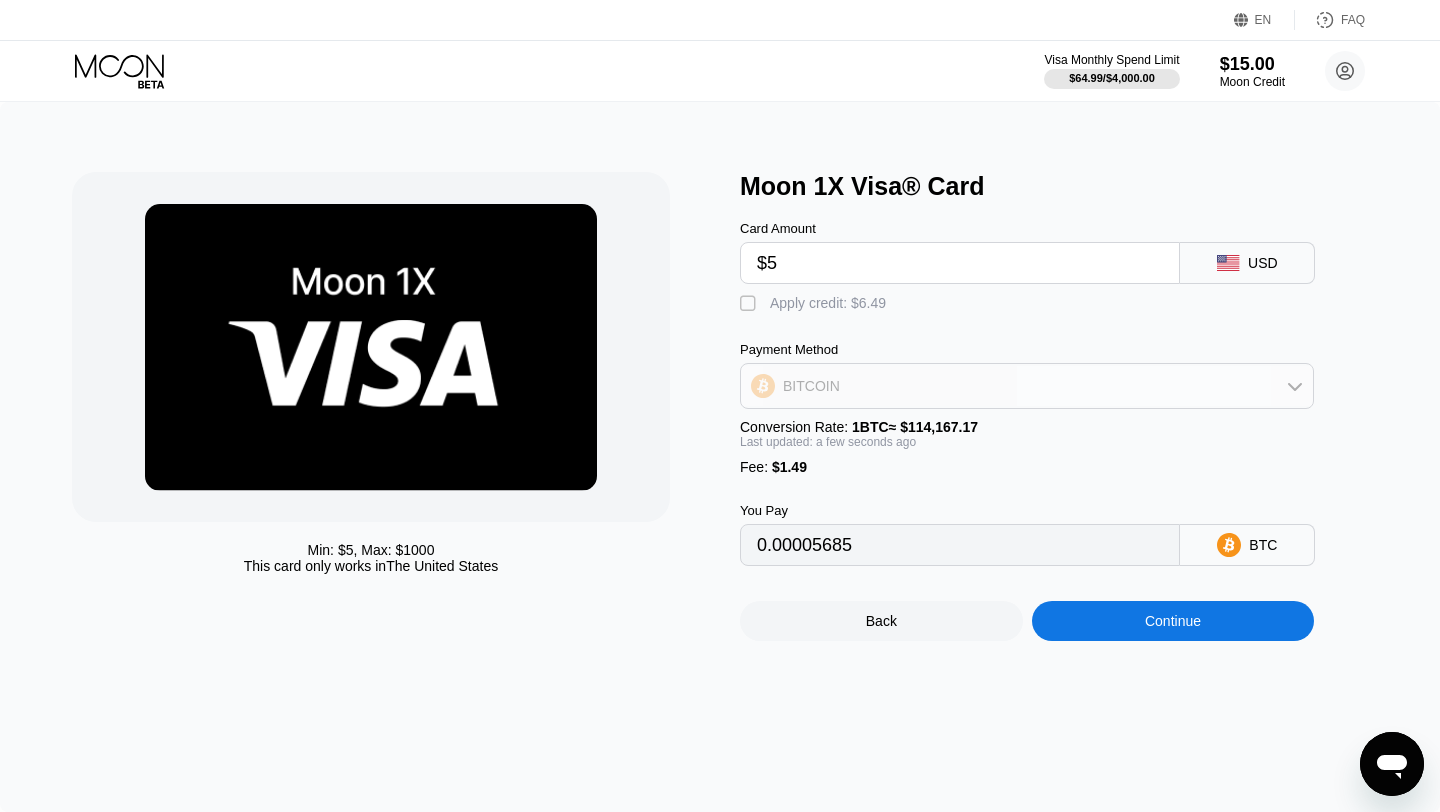 click 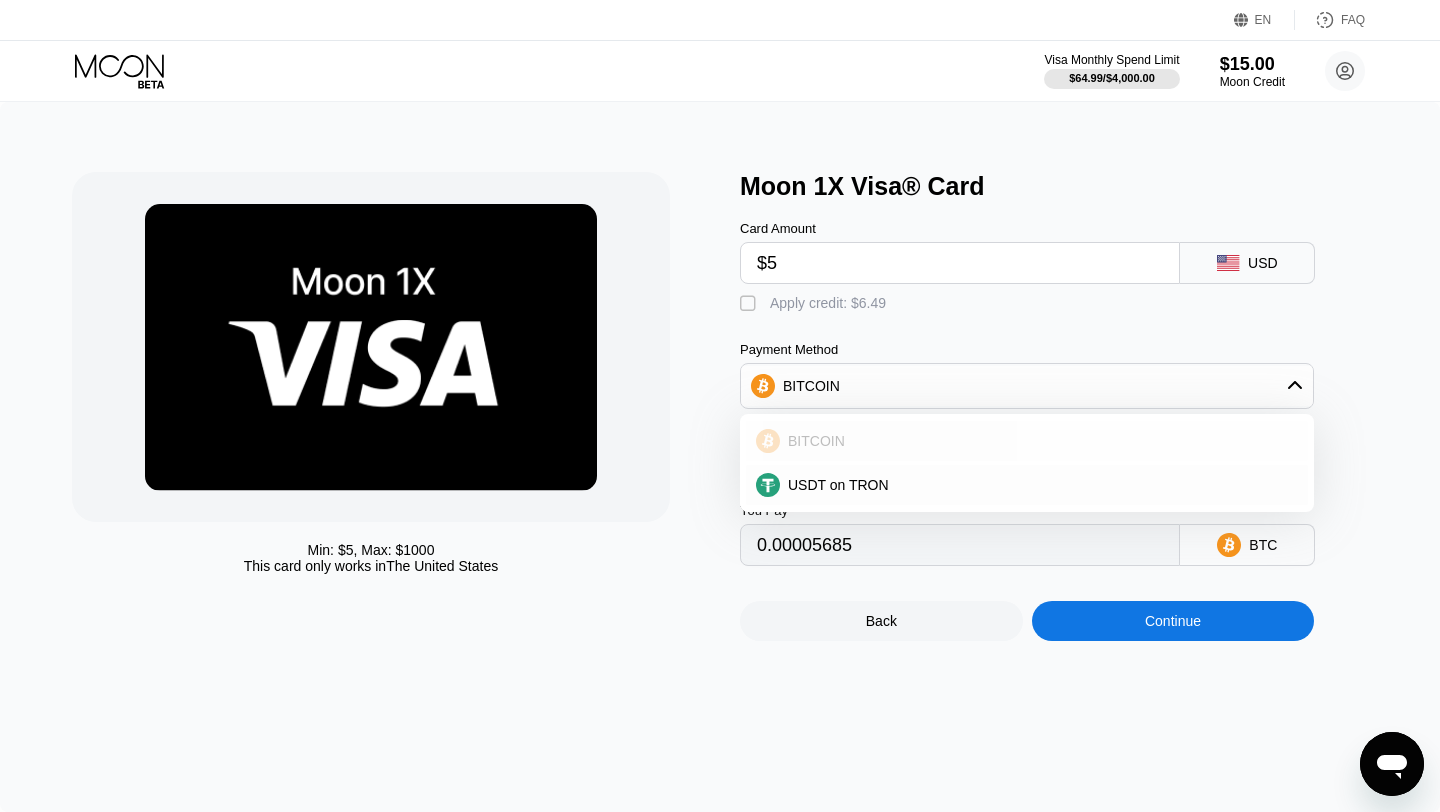 click on "BITCOIN" at bounding box center (1027, 441) 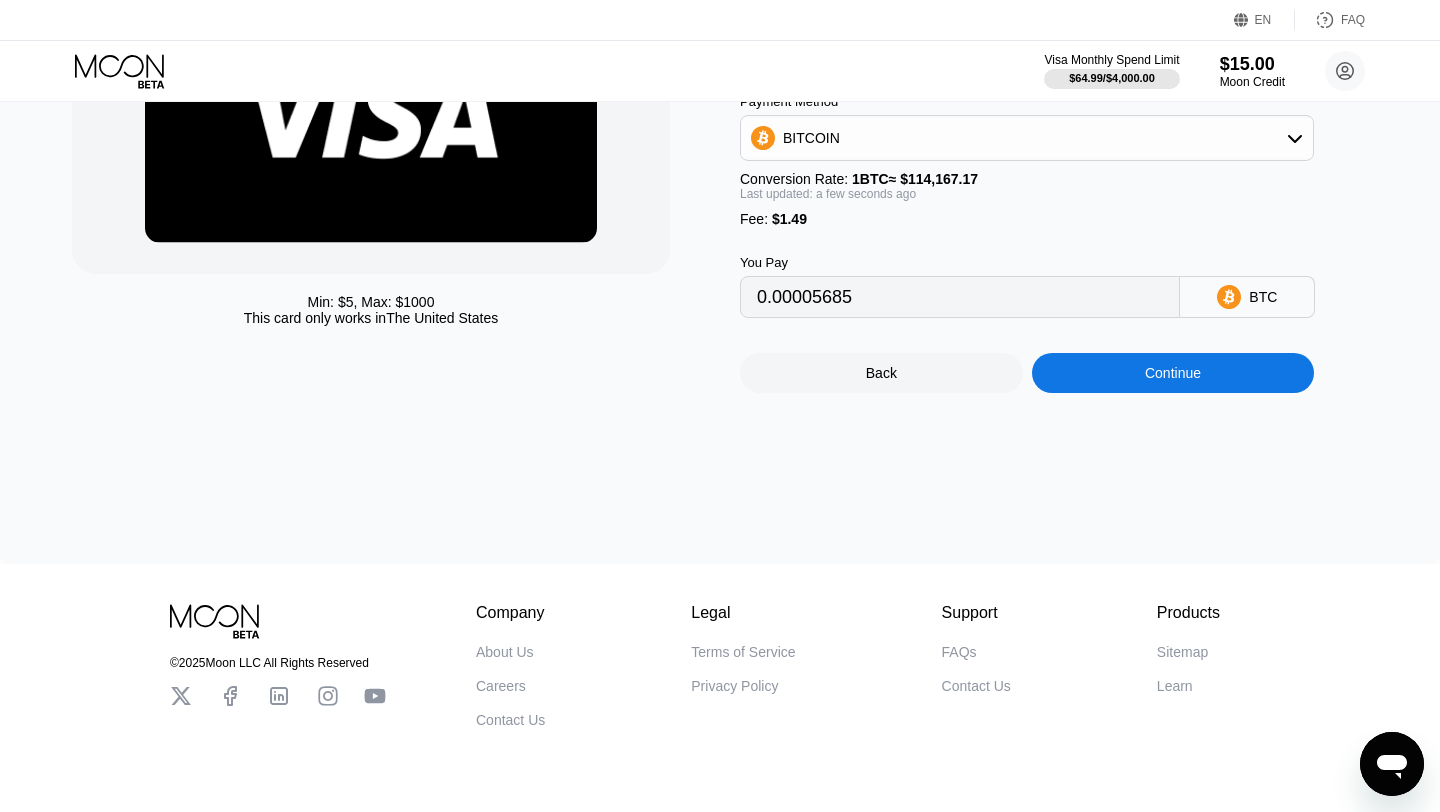 scroll, scrollTop: 267, scrollLeft: 0, axis: vertical 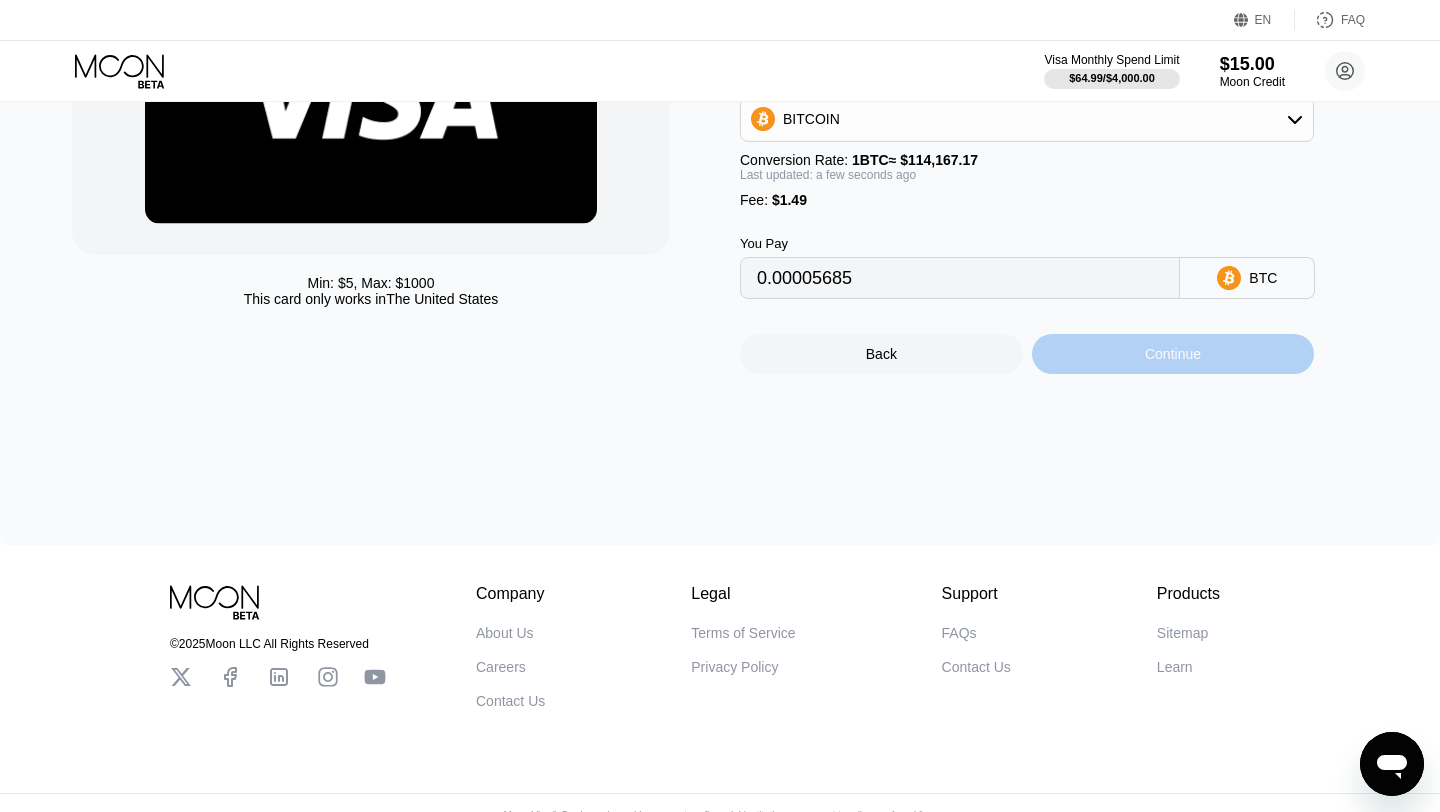 click on "Continue" at bounding box center (1173, 354) 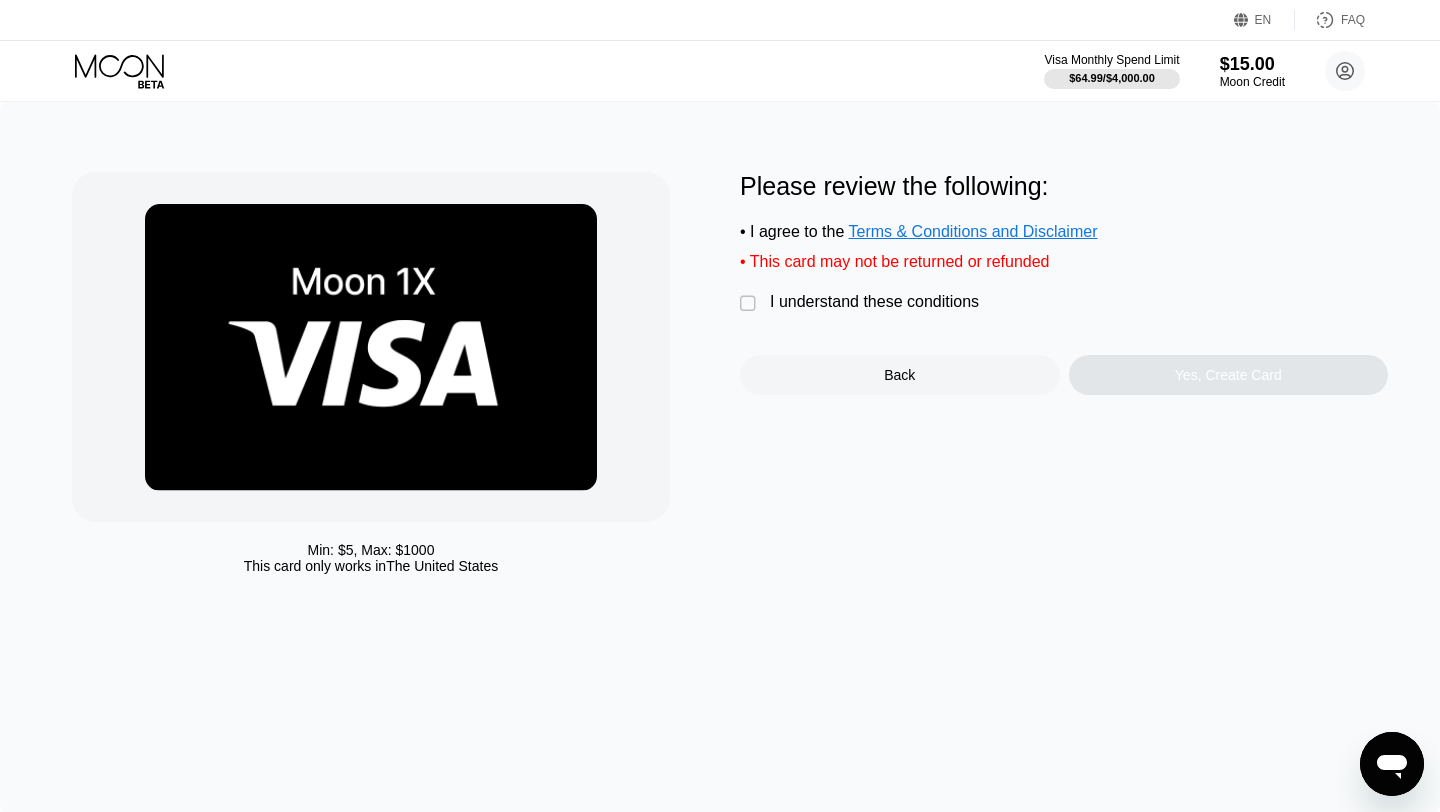click on "" at bounding box center (750, 304) 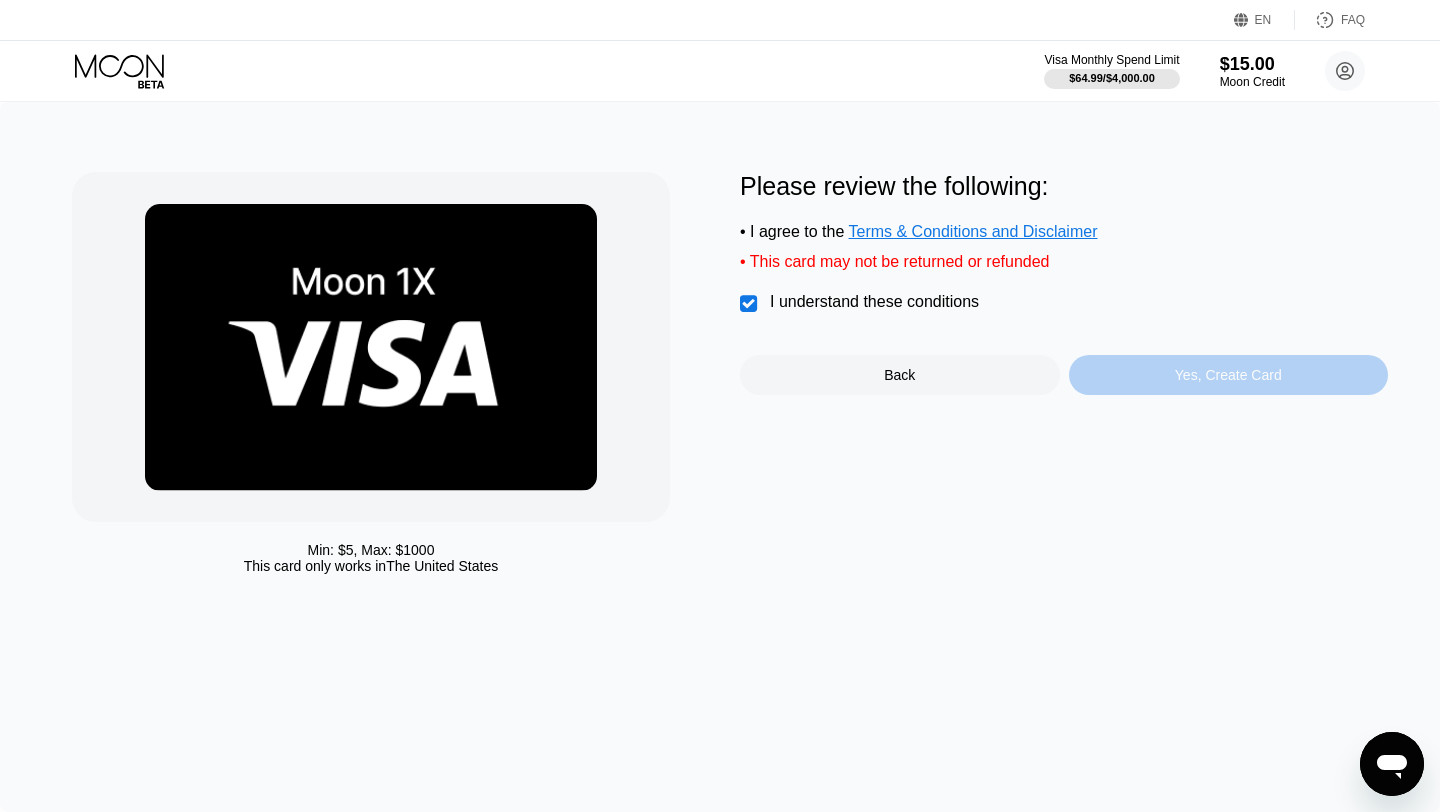 click on "Yes, Create Card" at bounding box center [1228, 375] 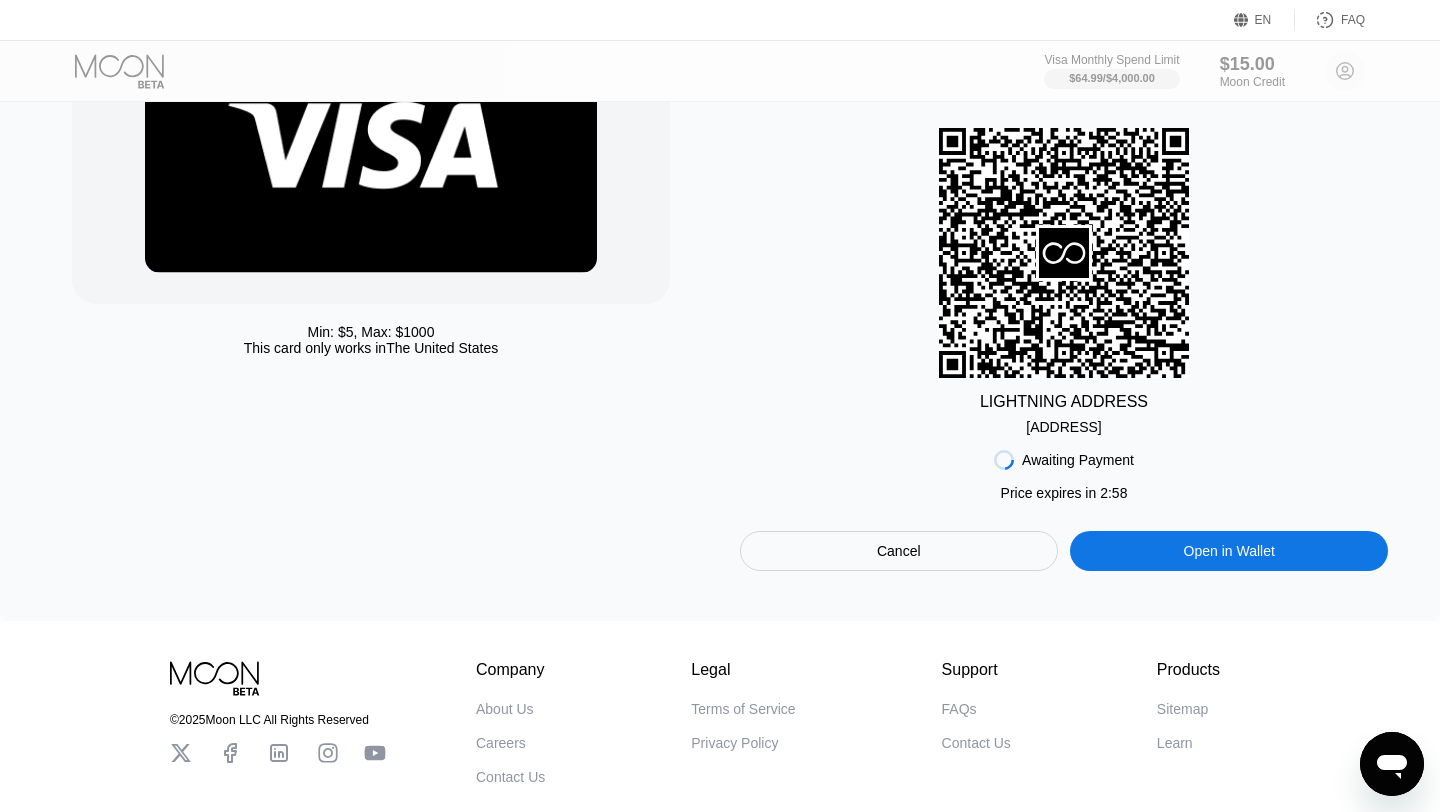 scroll, scrollTop: 0, scrollLeft: 0, axis: both 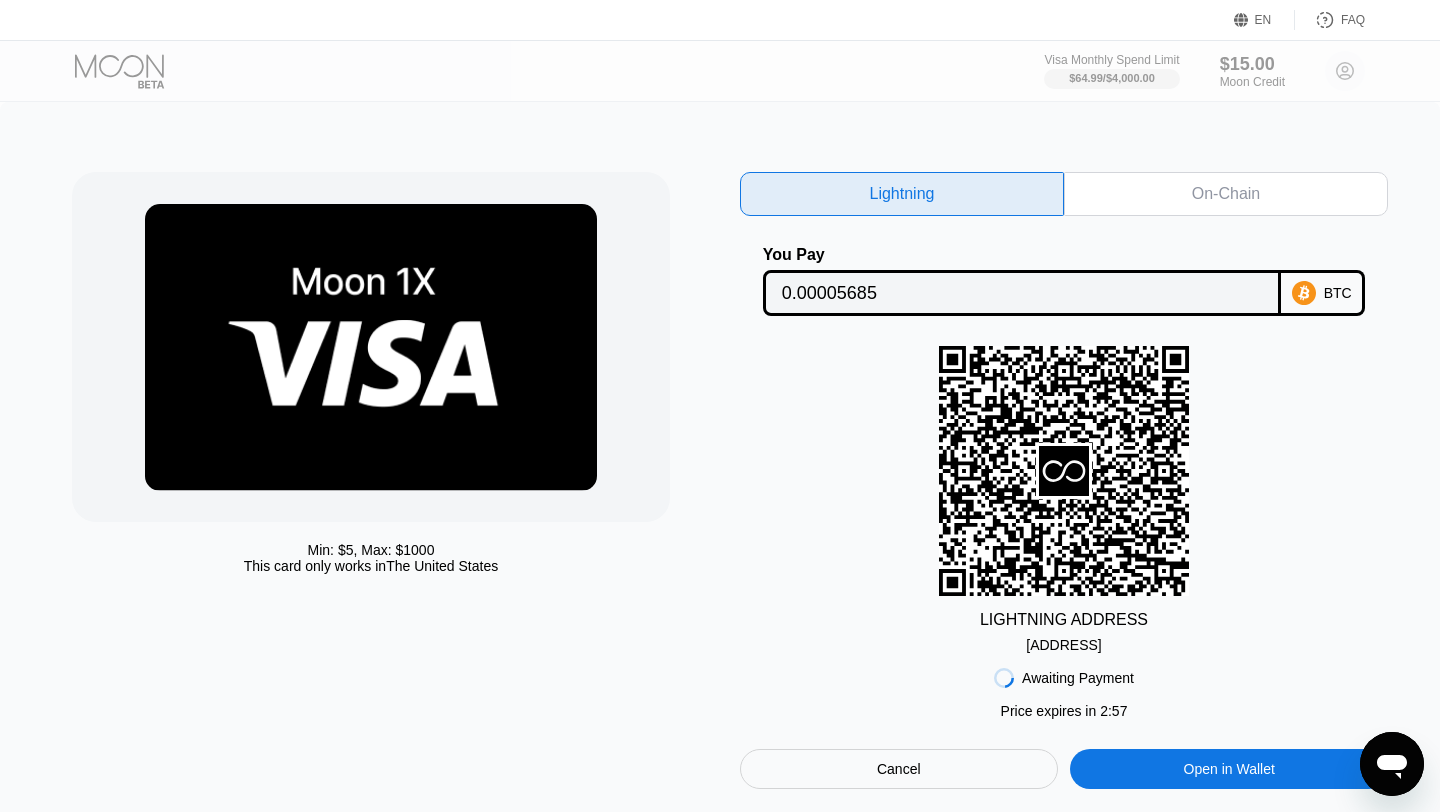 click on "On-Chain" at bounding box center [1226, 194] 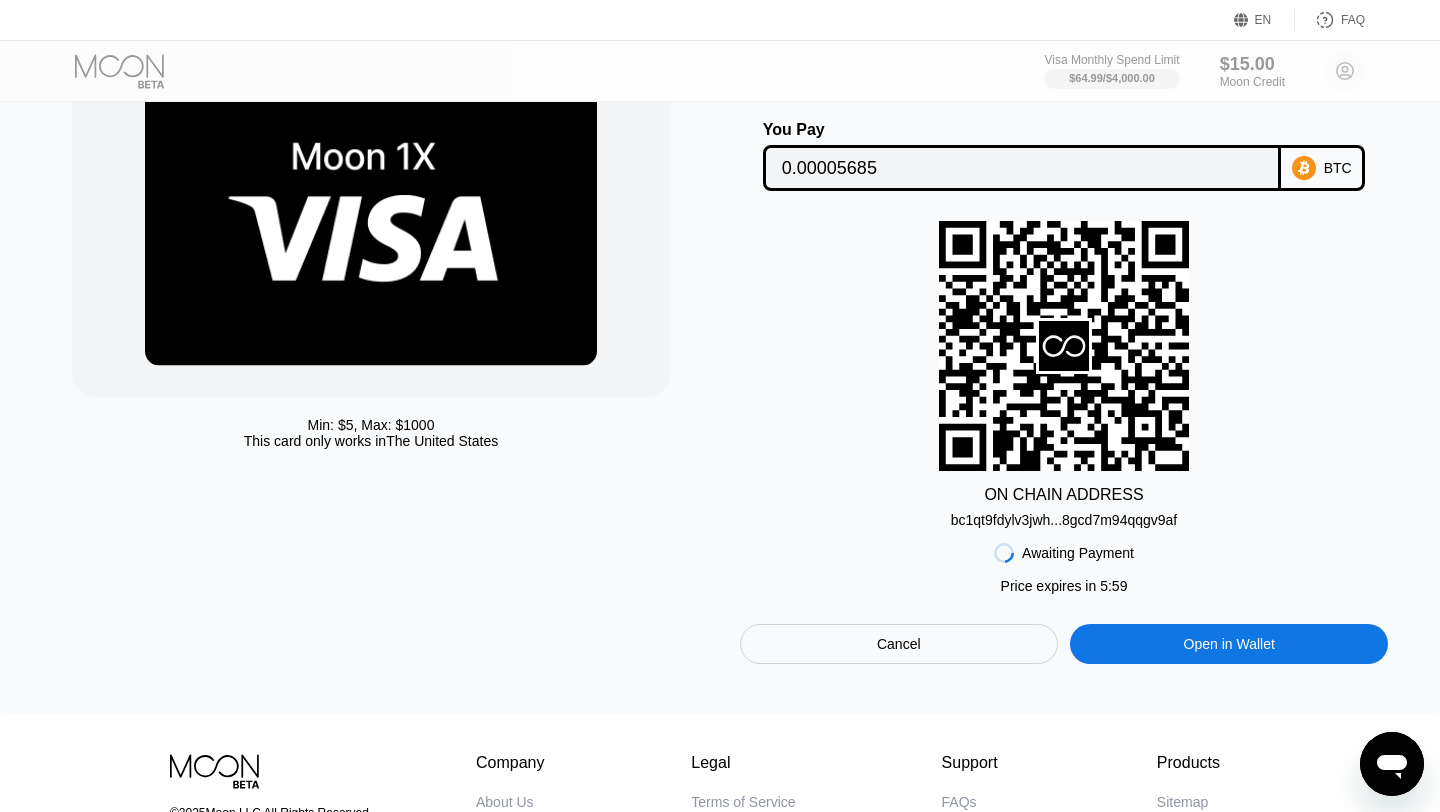 scroll, scrollTop: 126, scrollLeft: 0, axis: vertical 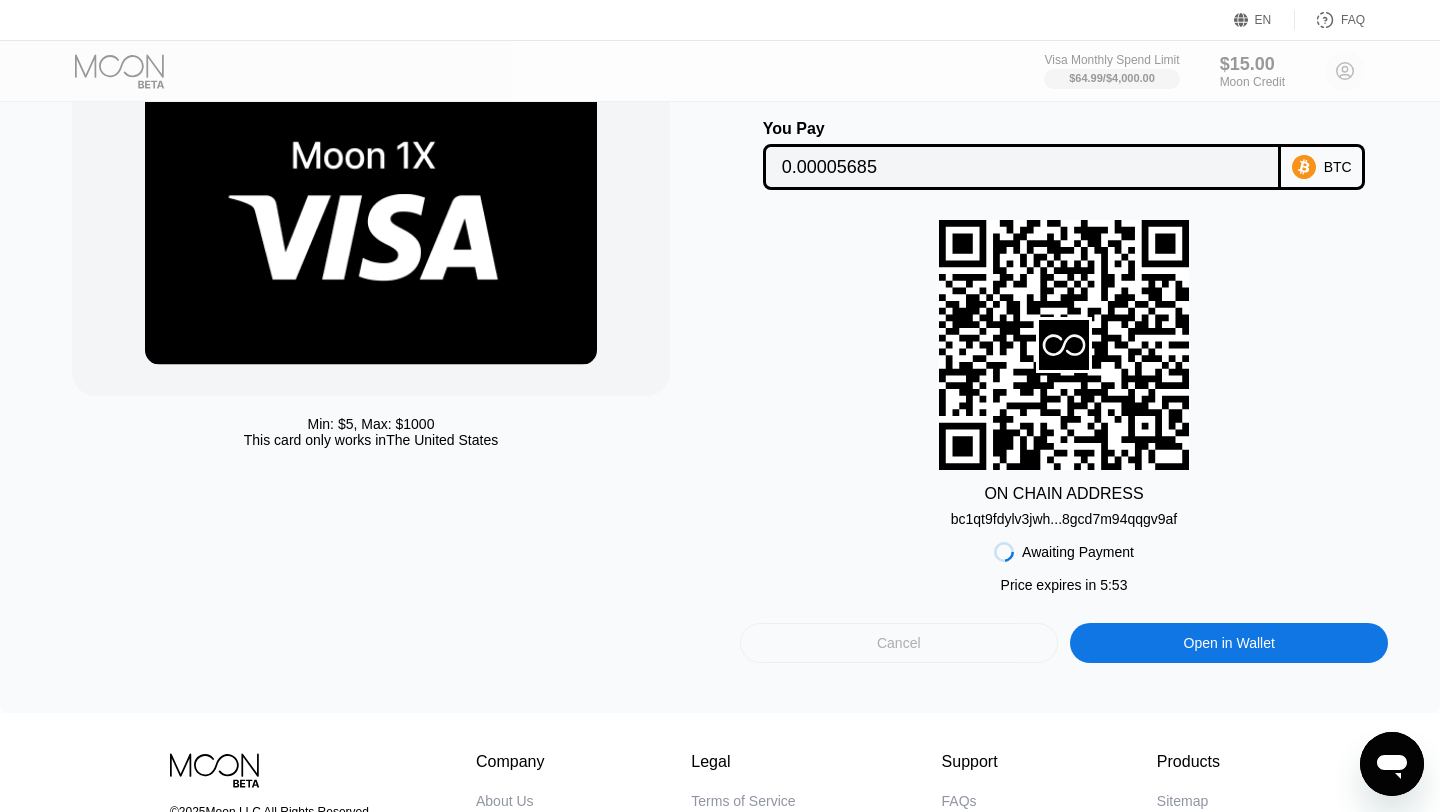 click on "Cancel" at bounding box center (899, 643) 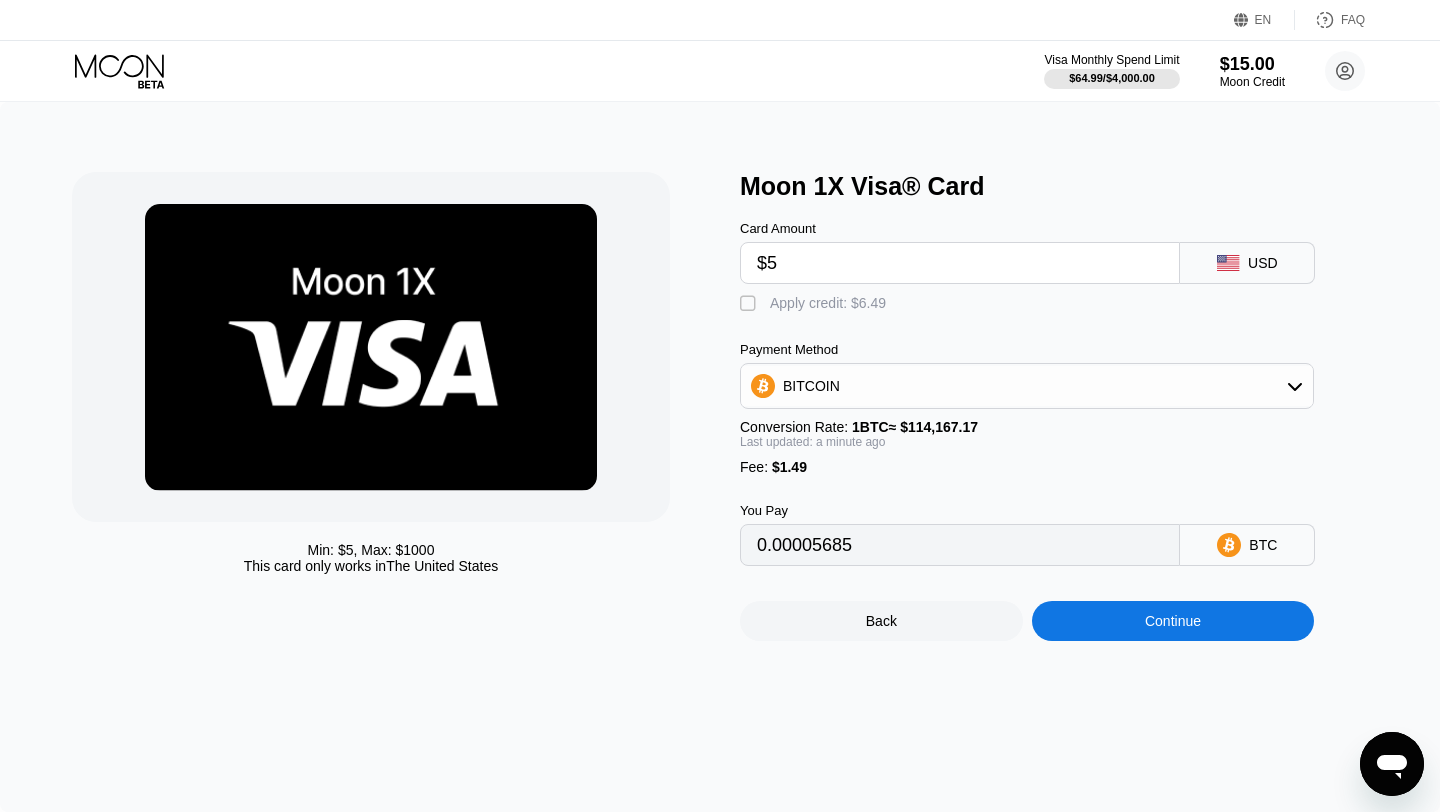 scroll, scrollTop: 0, scrollLeft: 0, axis: both 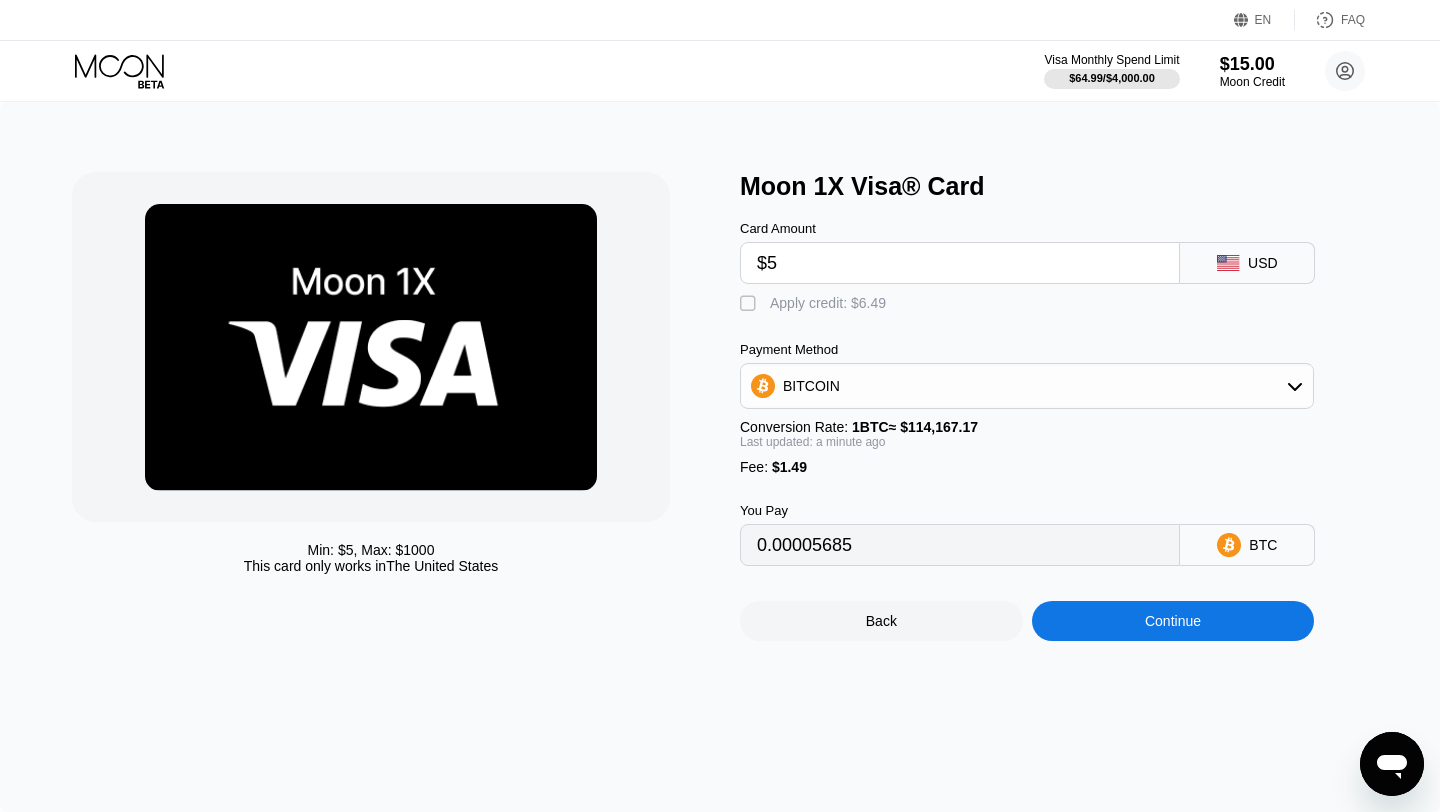 click on "" at bounding box center [750, 304] 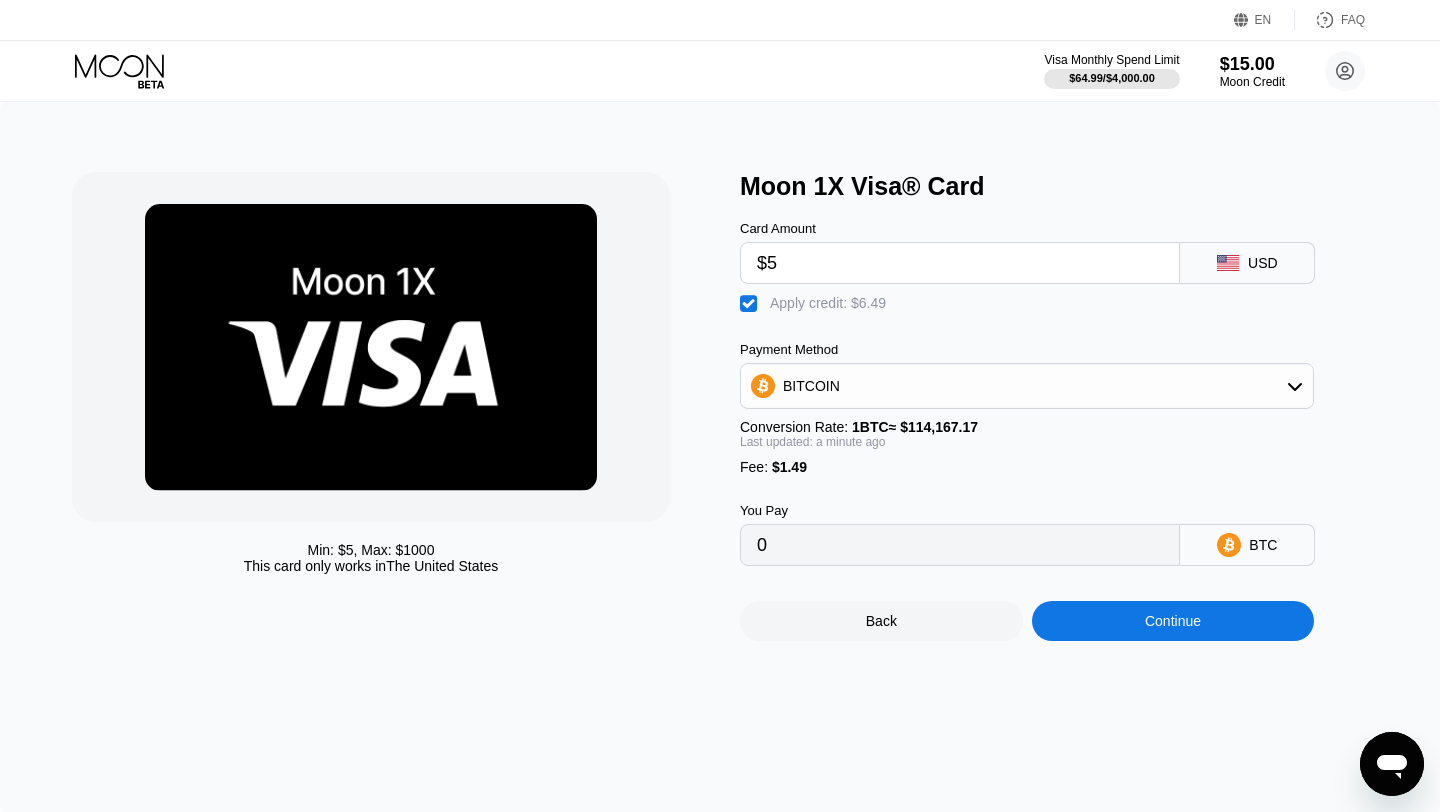 click on "" at bounding box center [750, 304] 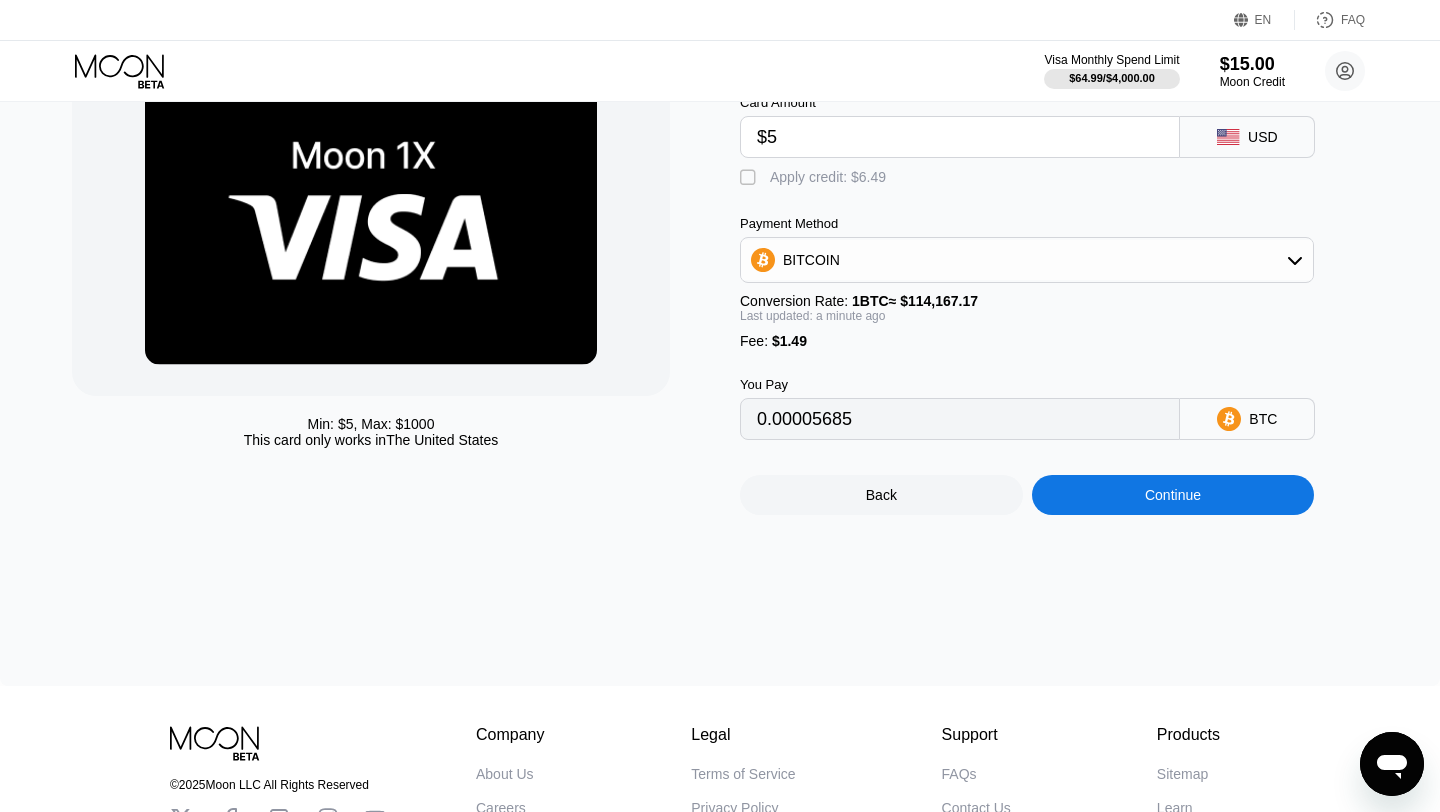 scroll, scrollTop: 145, scrollLeft: 0, axis: vertical 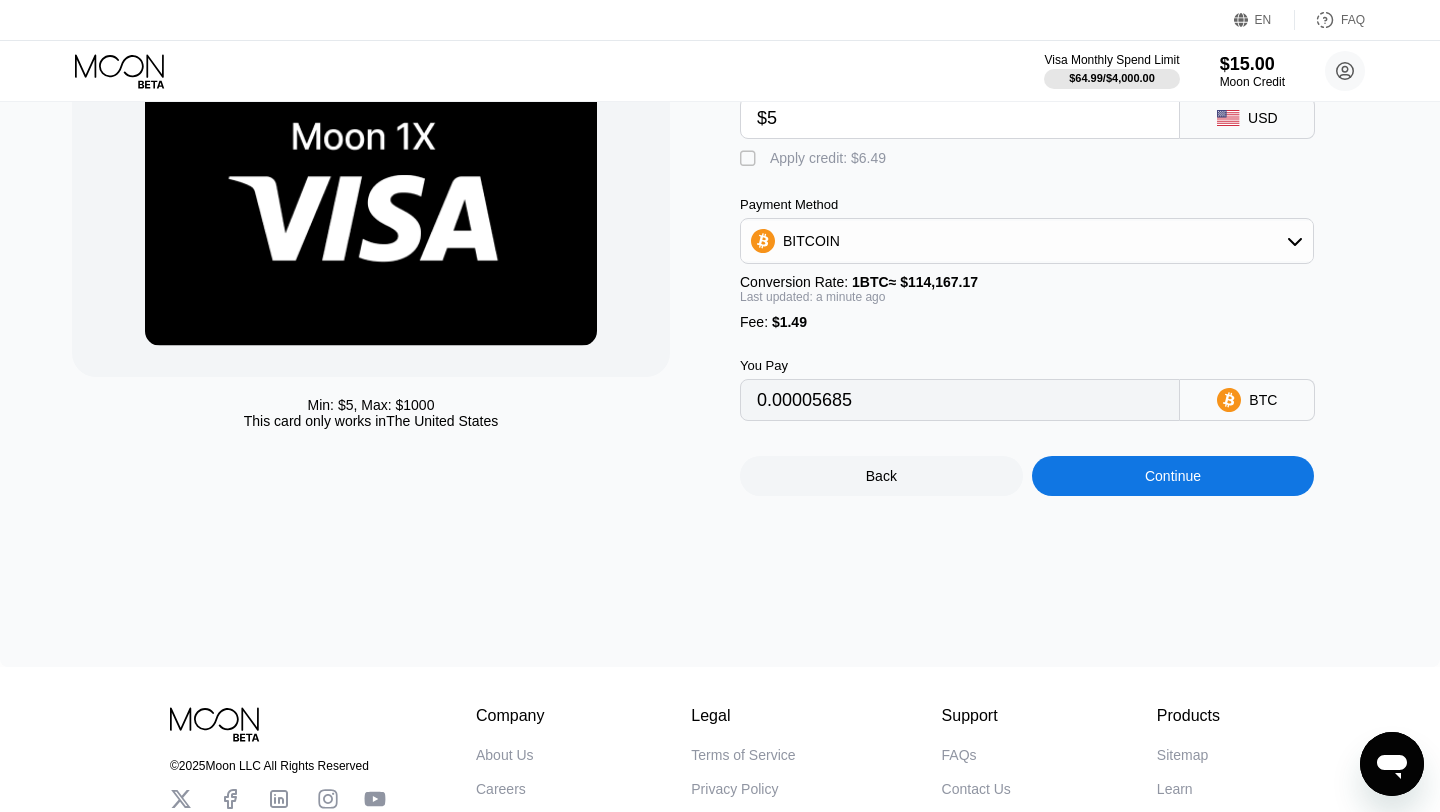 click 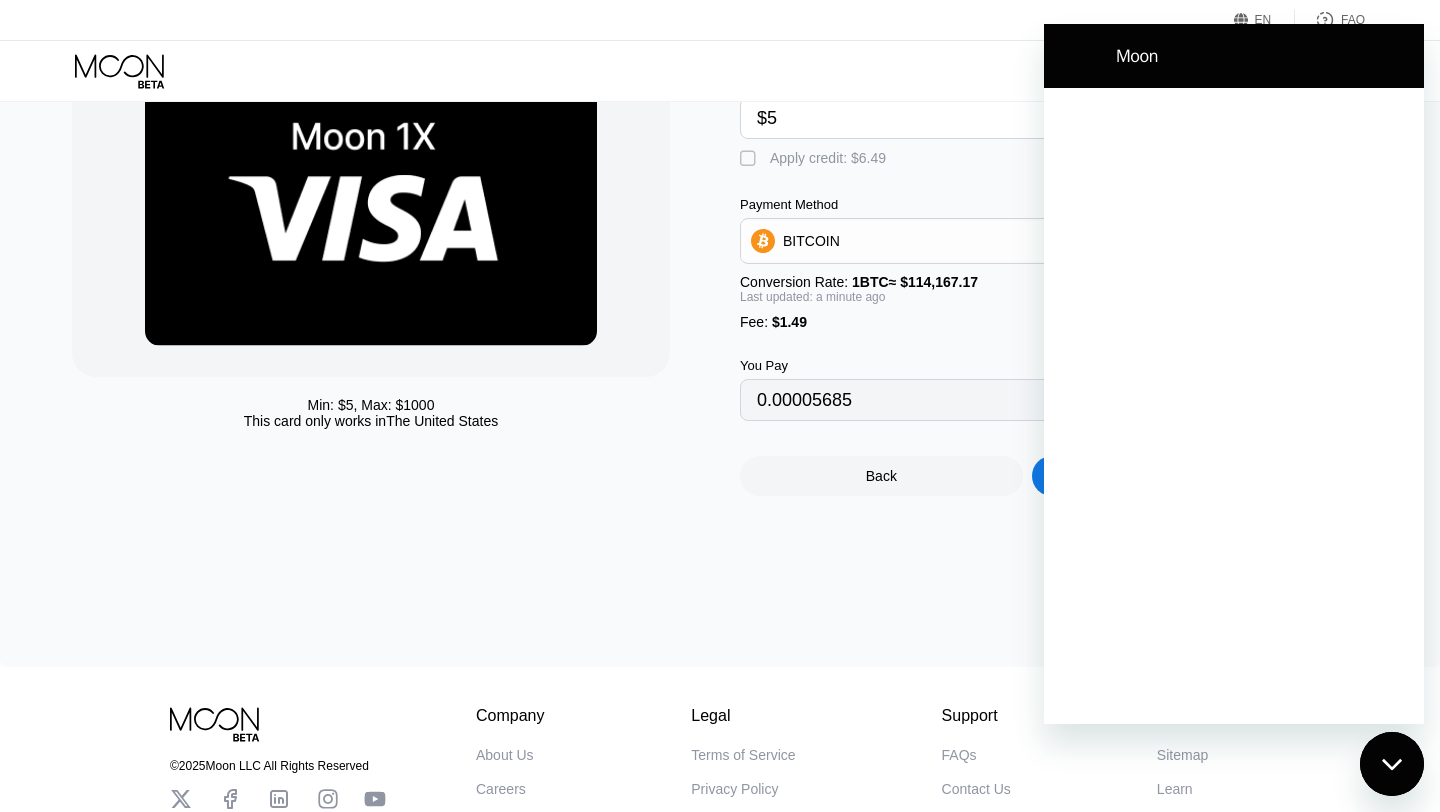 scroll, scrollTop: 0, scrollLeft: 0, axis: both 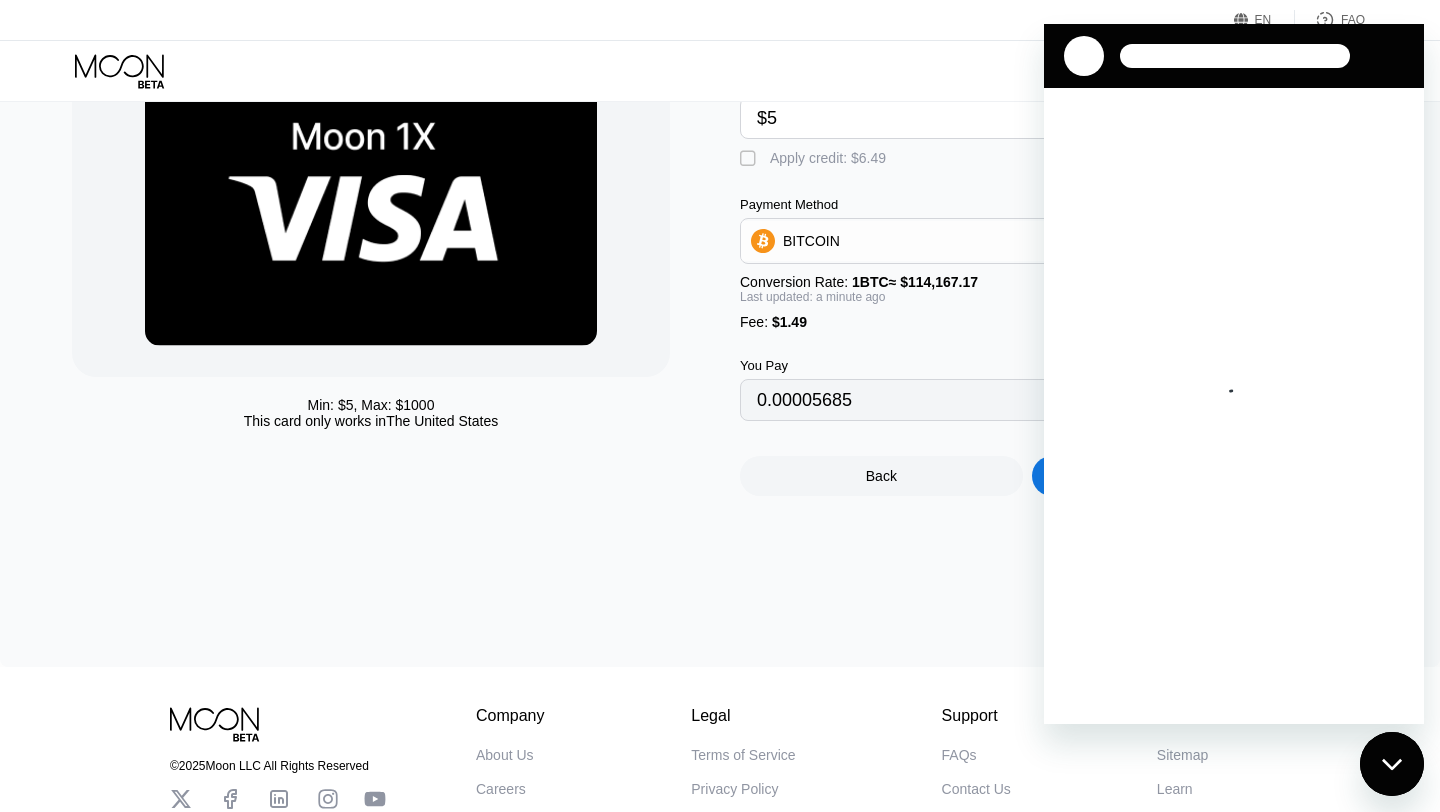 click on "Min: $ 5 , Max: $ 1000 This card only works in  The United States" at bounding box center [396, 261] 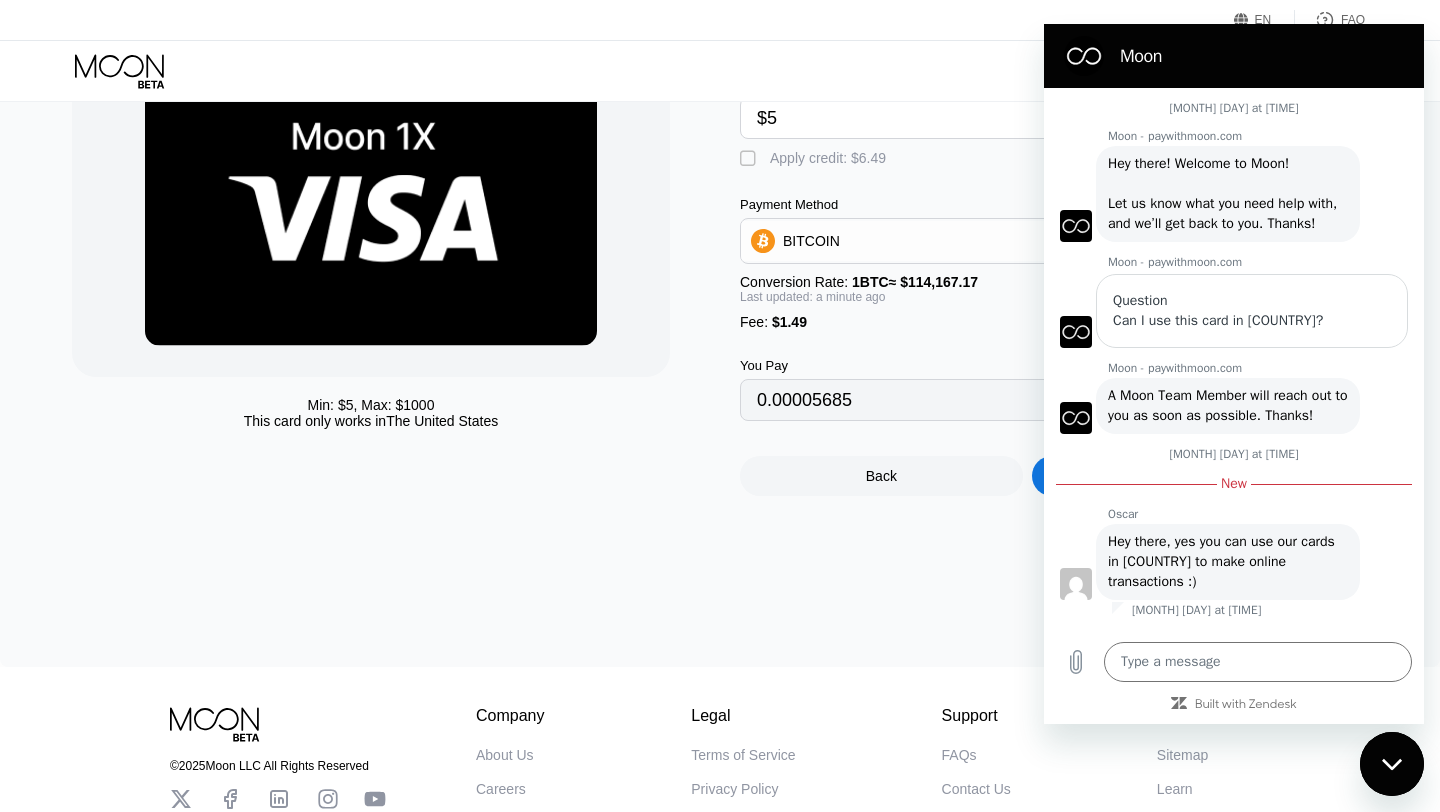 click on "Min: $ 5 , Max: $ 1000 This card only works in  The United States" at bounding box center [396, 261] 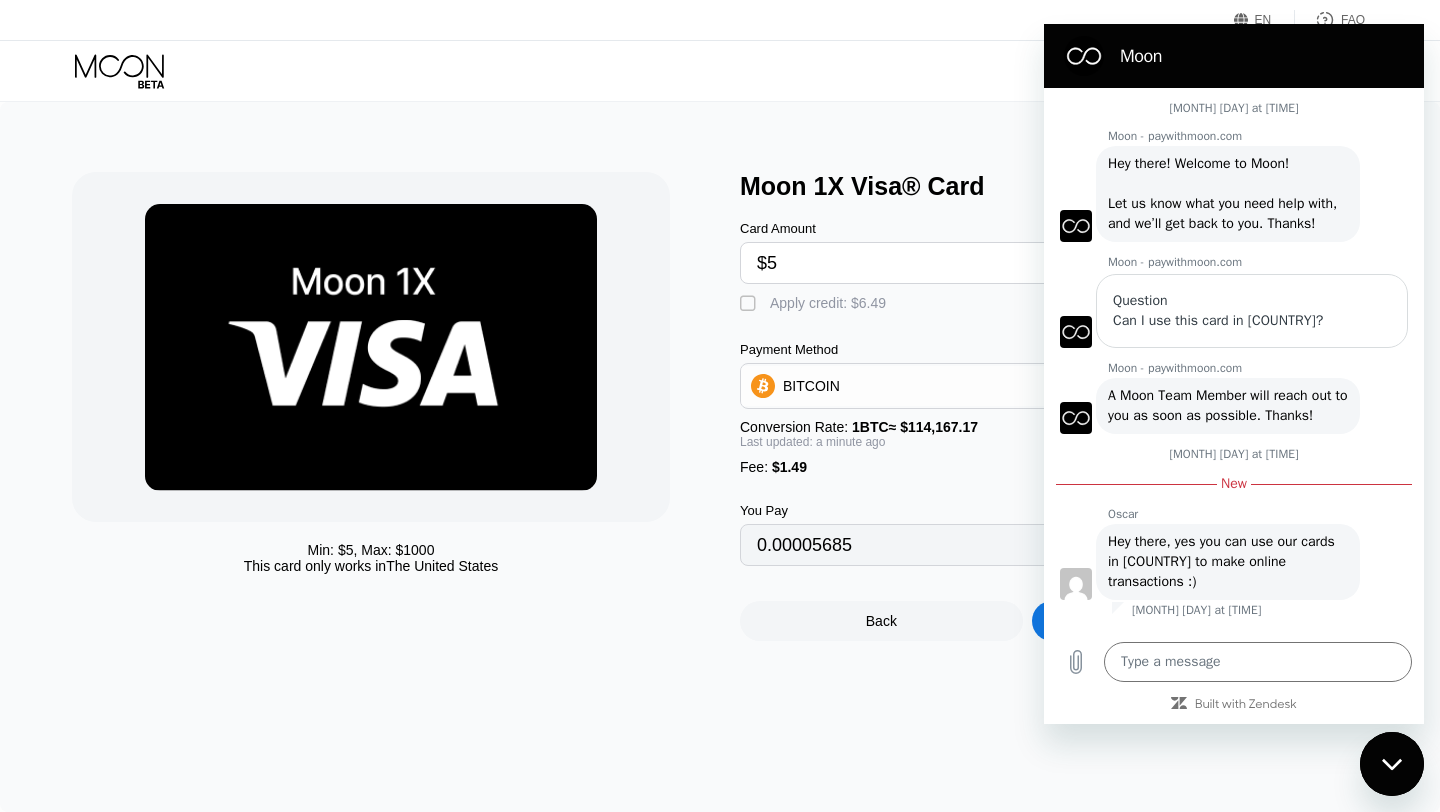 click on "Visa Monthly Spend Limit $64.99 / $4,000.00 $15.00 Moon Credit tardylaure0@gmail.com  Home Settings Support Careers About Us Log out Privacy policy Terms" at bounding box center [720, 71] 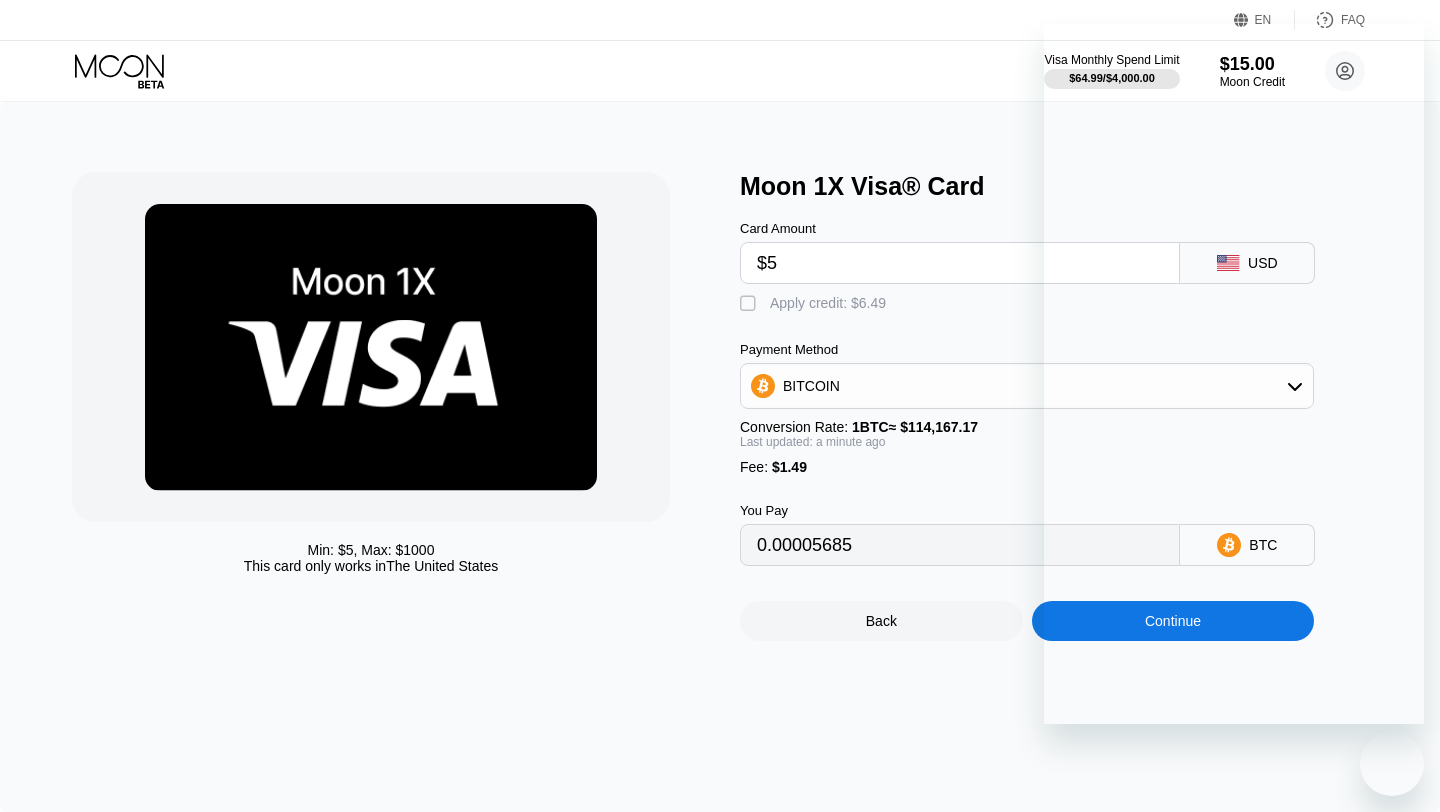 scroll, scrollTop: 0, scrollLeft: 0, axis: both 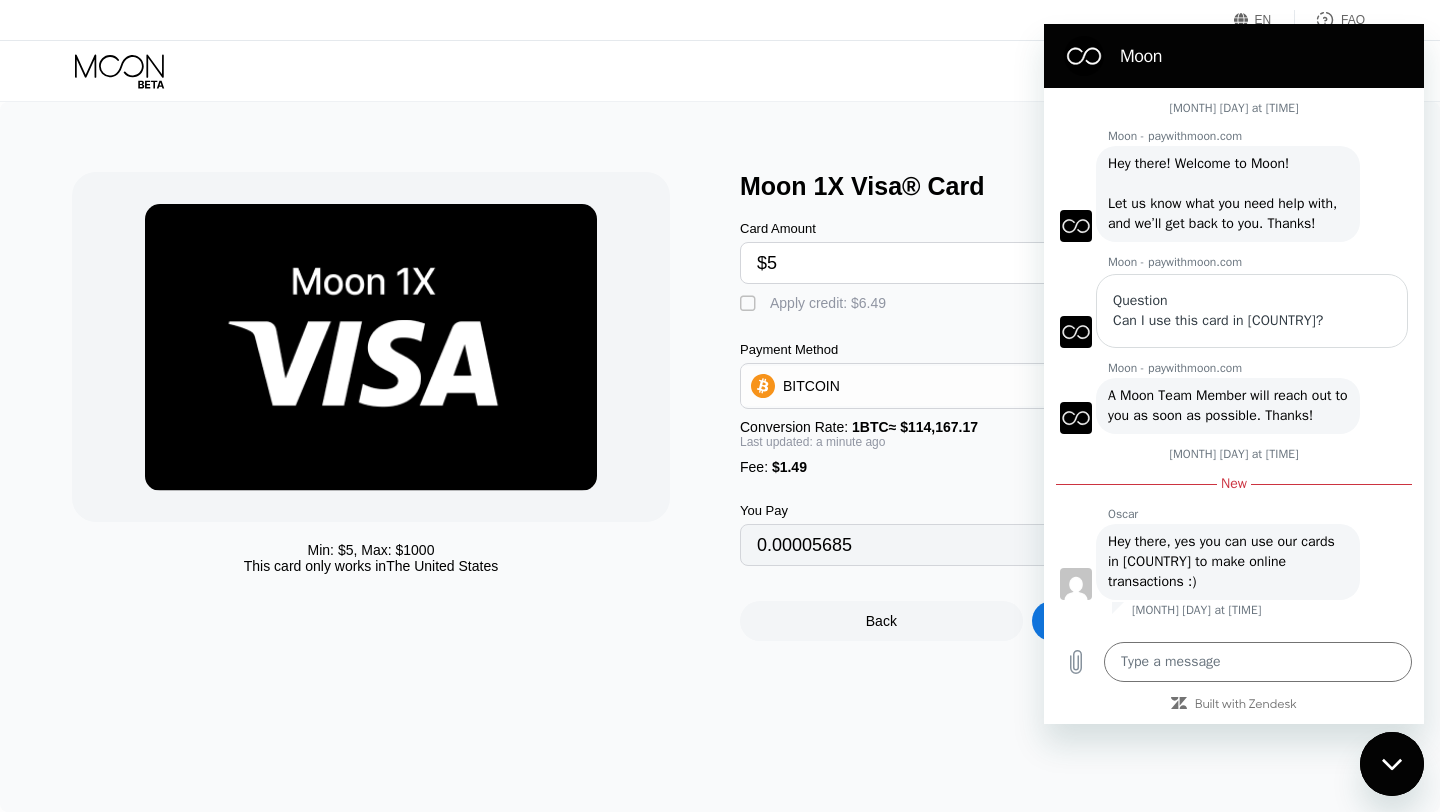 click on "EN Language Select an item Save FAQ" at bounding box center (720, 20) 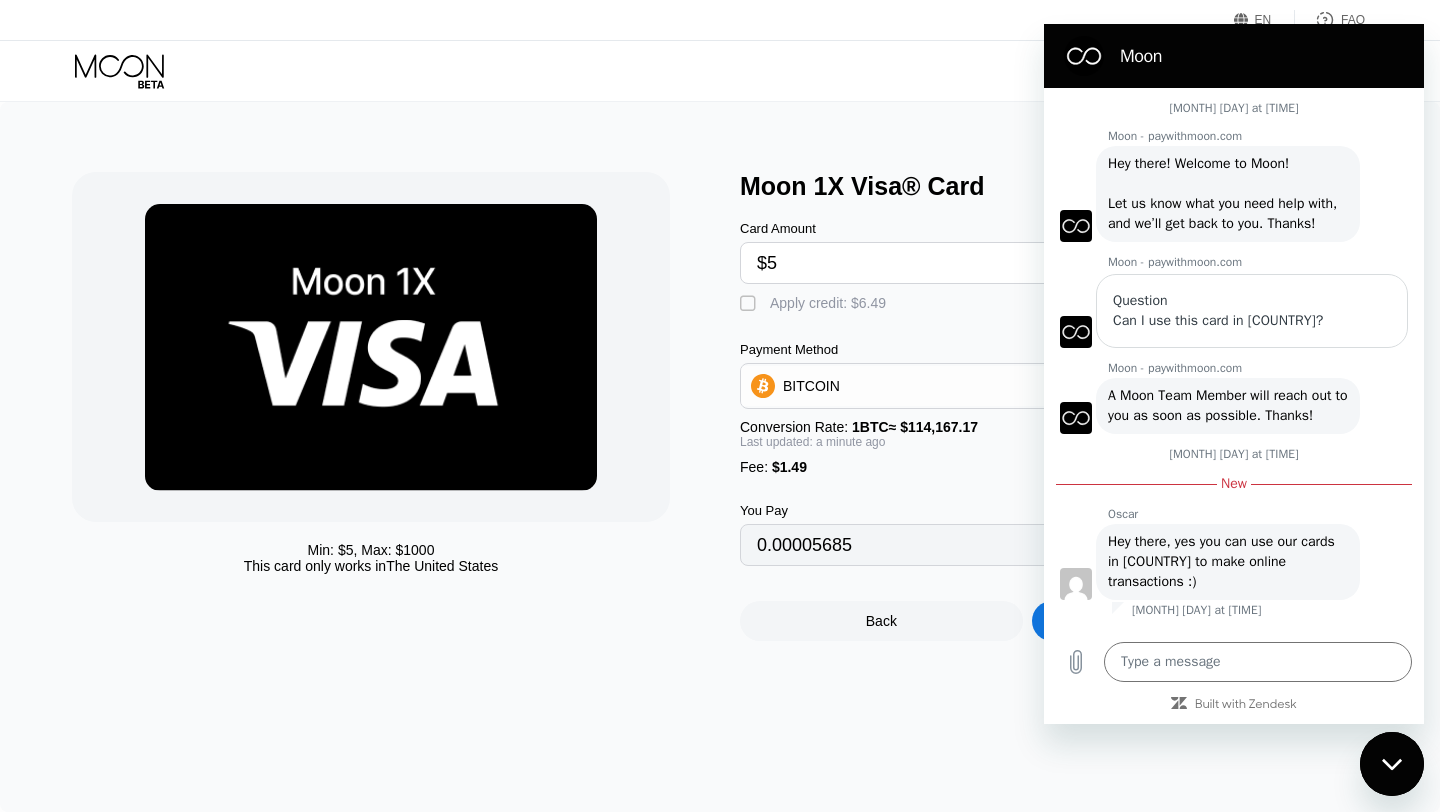 click on "Moon 1X Visa® Card" at bounding box center (1064, 186) 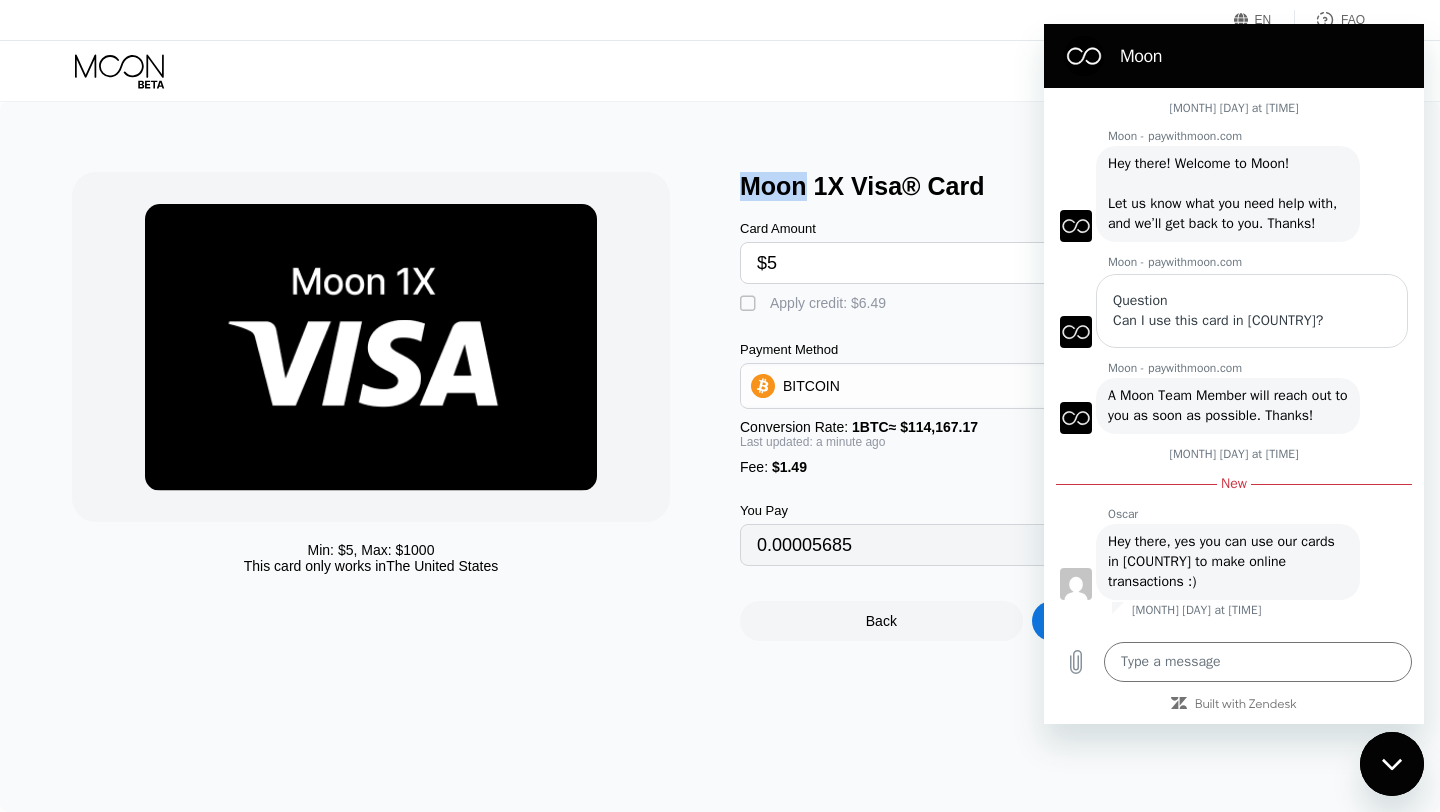 click on "Moon 1X Visa® Card" at bounding box center (1064, 186) 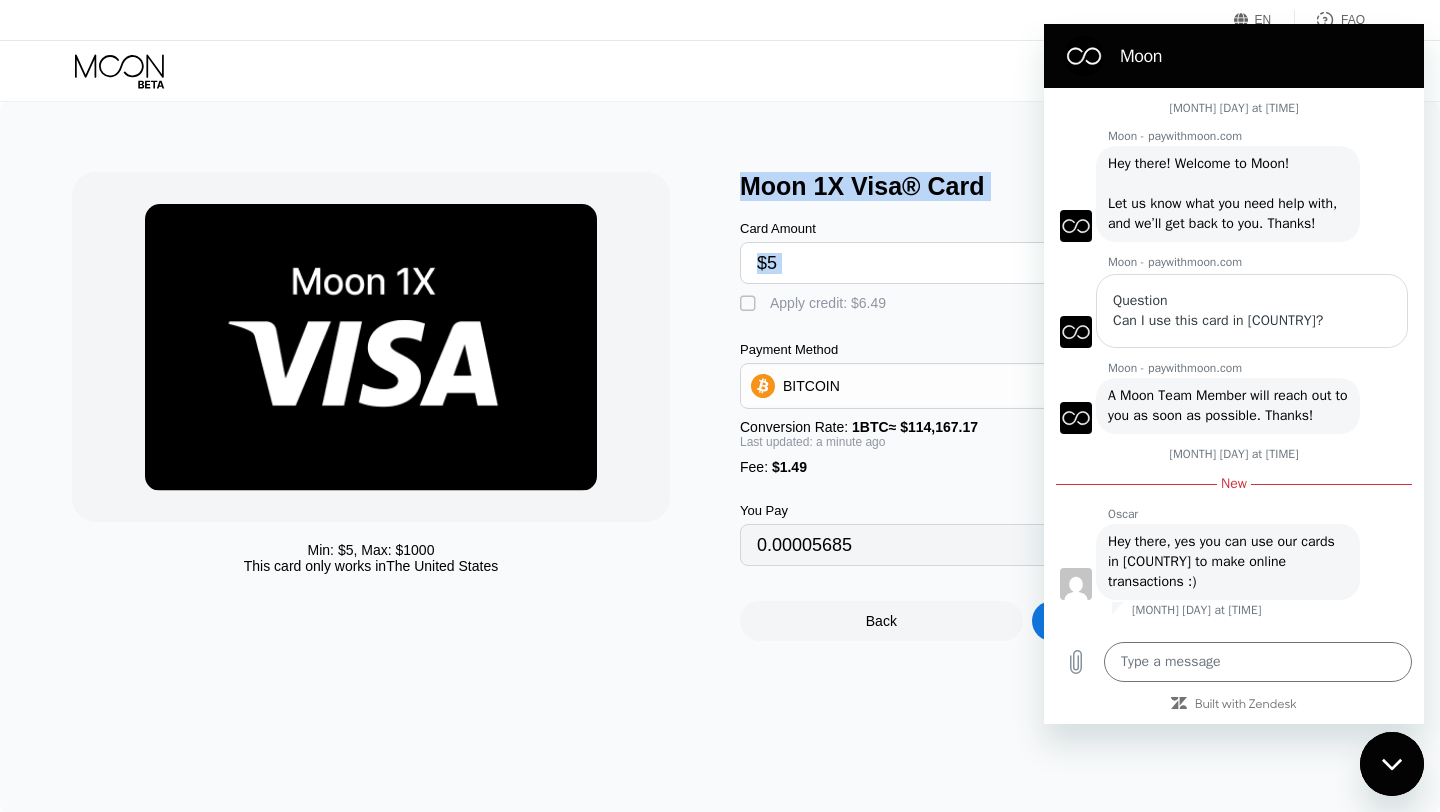 click on "Moon 1X Visa® Card" at bounding box center (1064, 186) 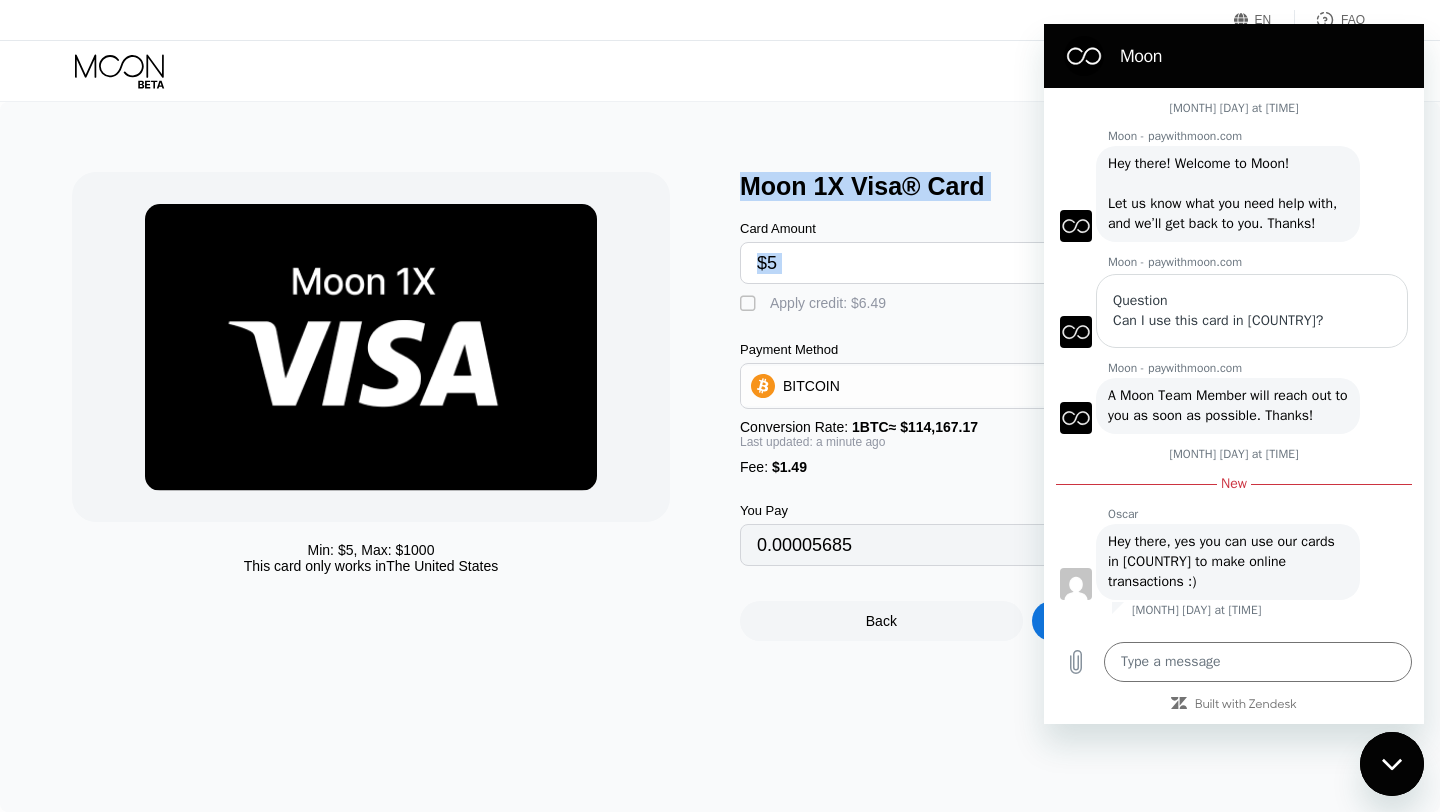 click on "Moon 1X Visa® Card" at bounding box center (1064, 186) 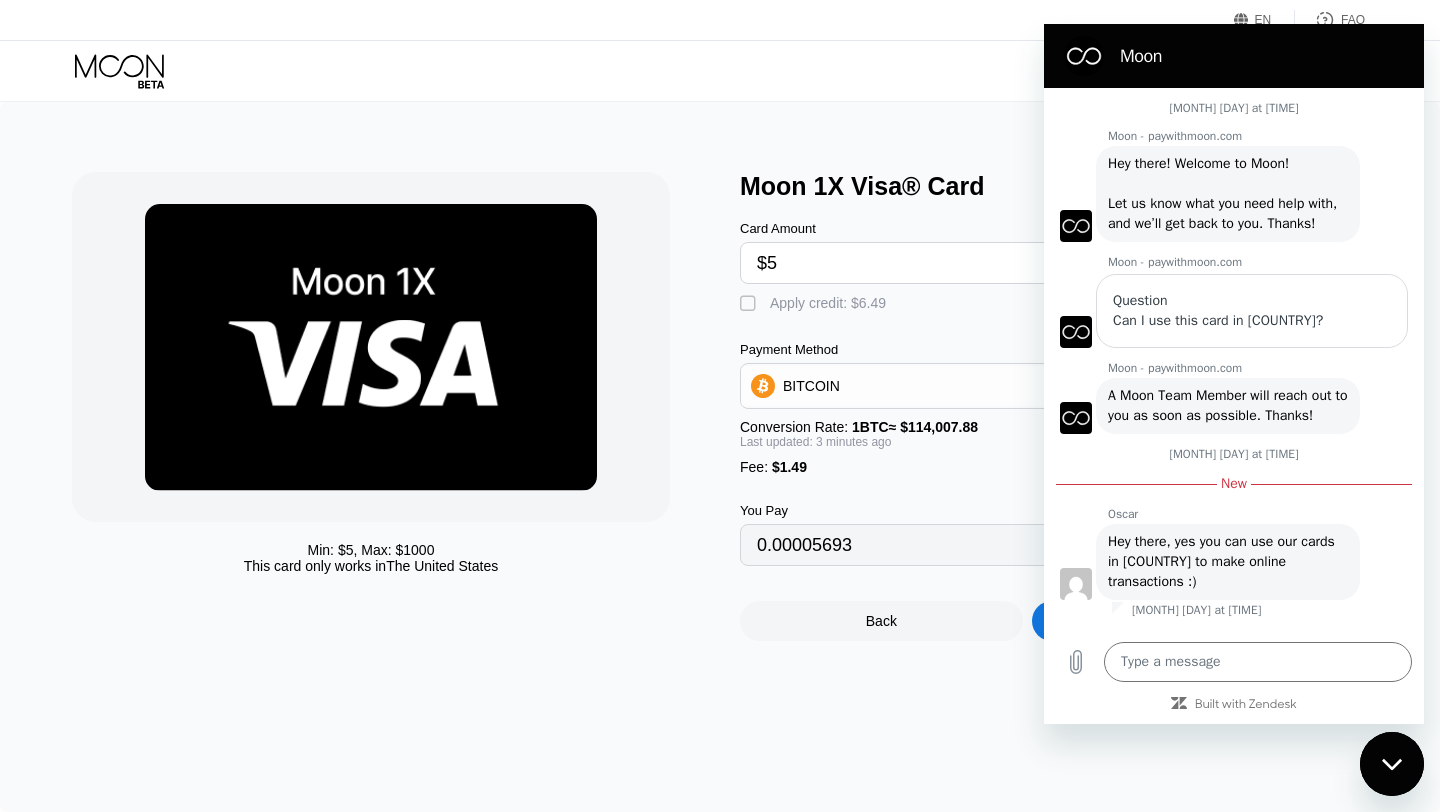 type on "0.00005695" 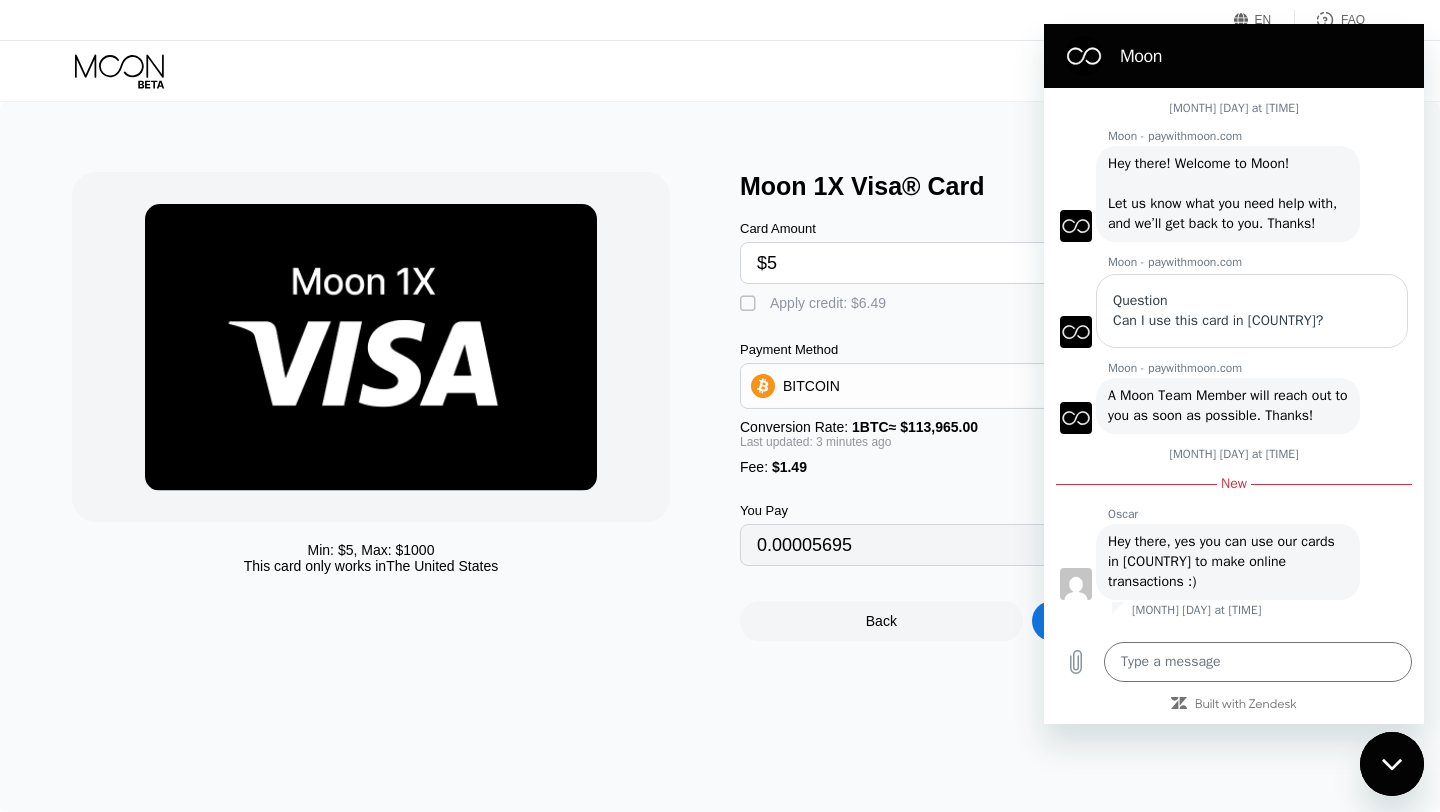 type on "0.00005699" 